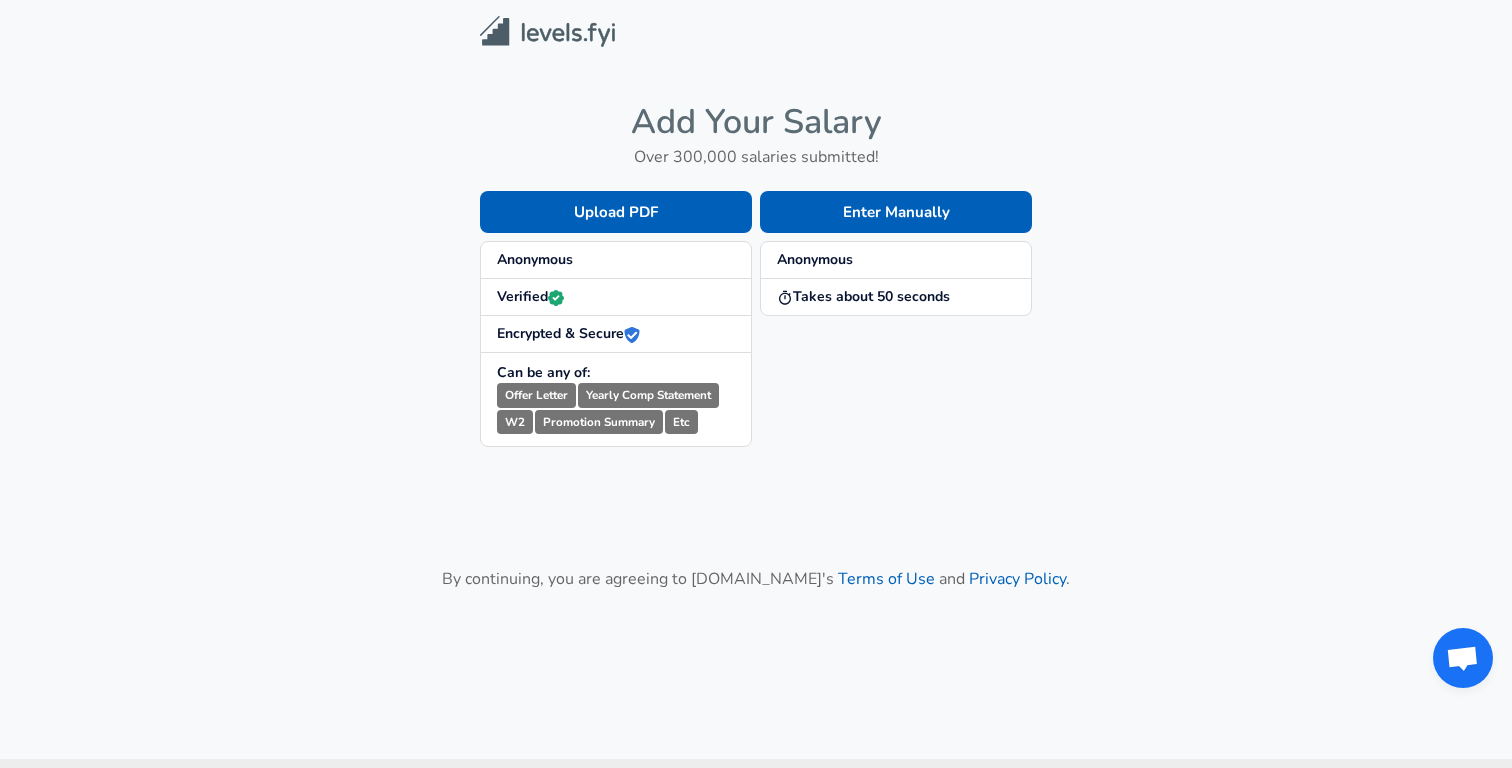 scroll, scrollTop: 0, scrollLeft: 0, axis: both 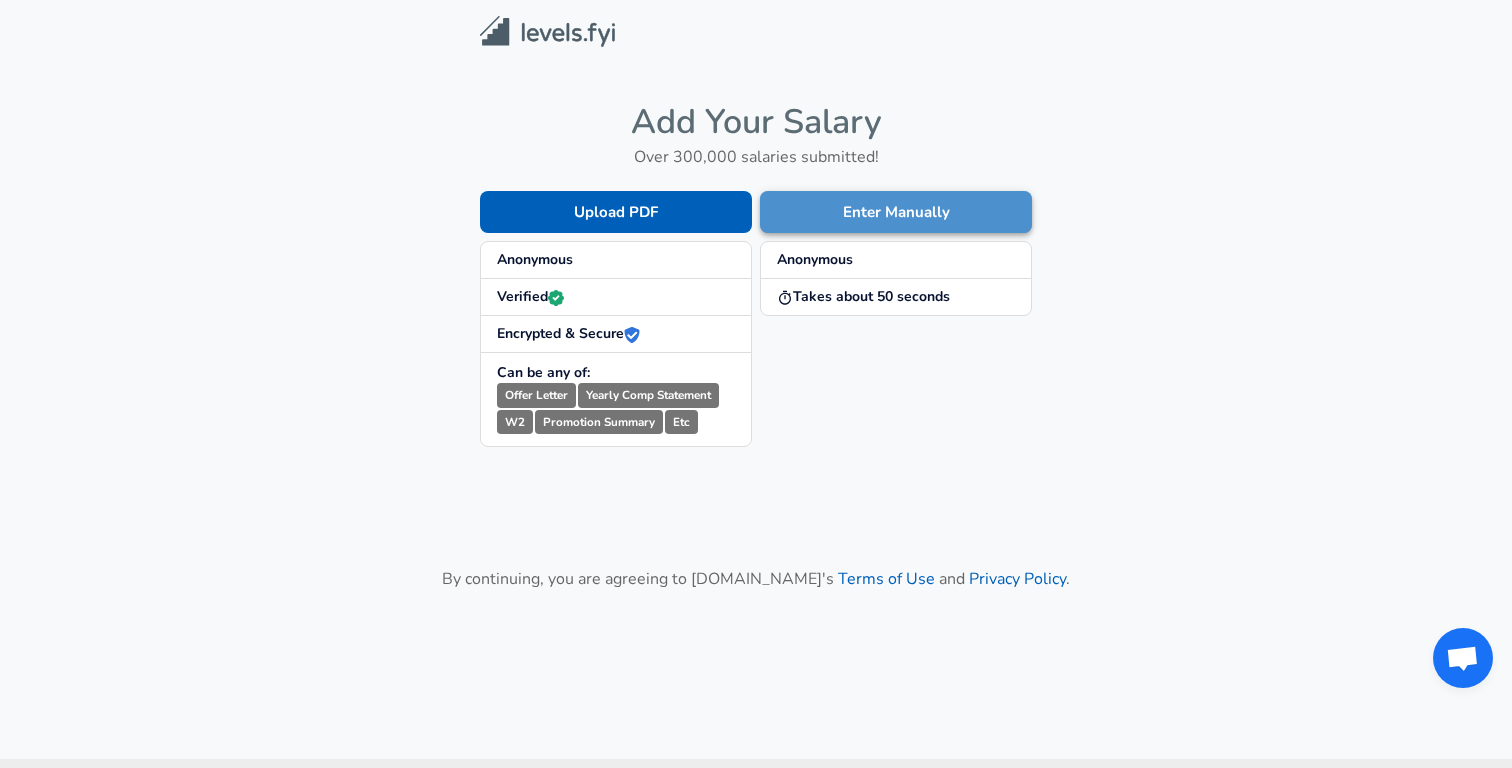 click on "Enter Manually" at bounding box center [896, 212] 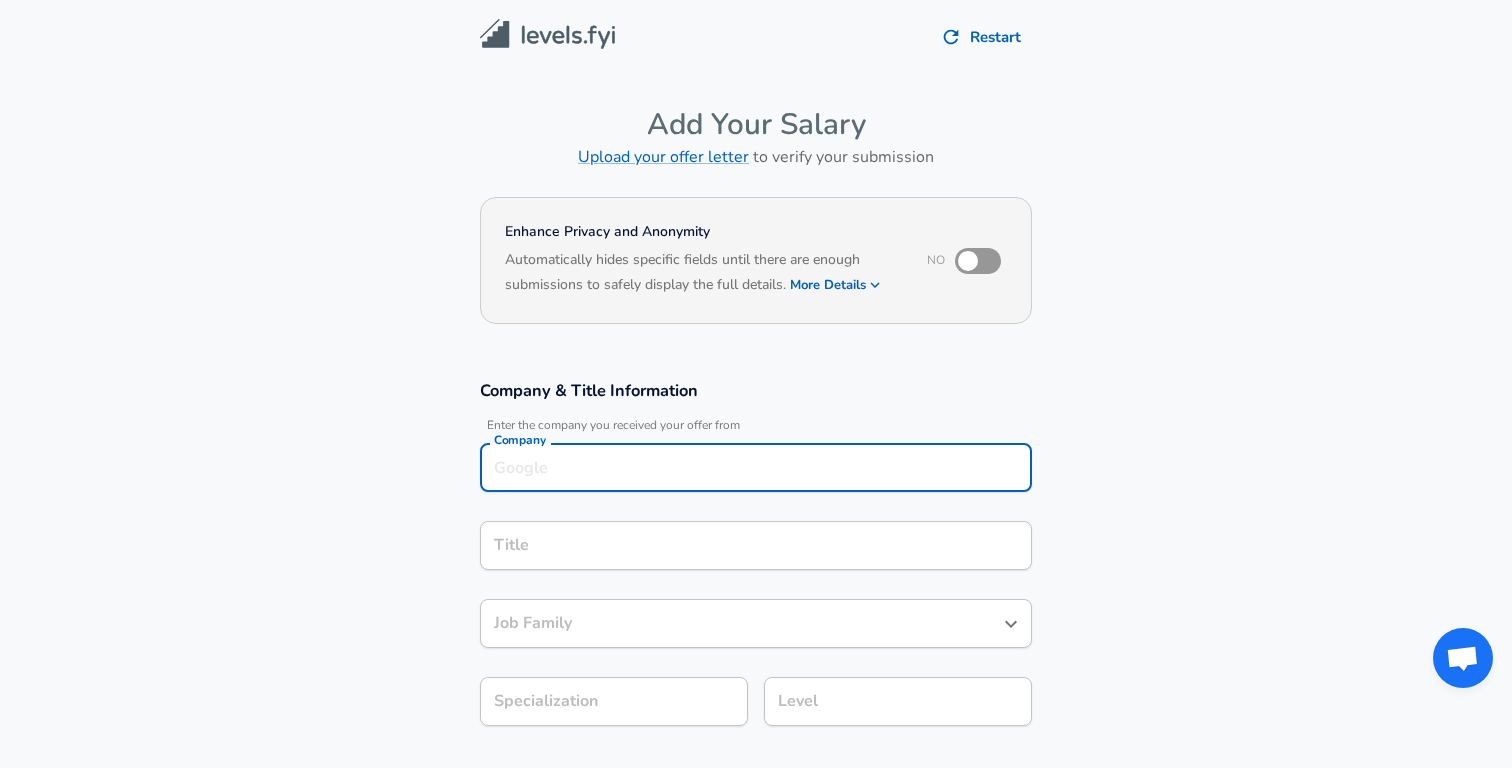 scroll, scrollTop: 20, scrollLeft: 0, axis: vertical 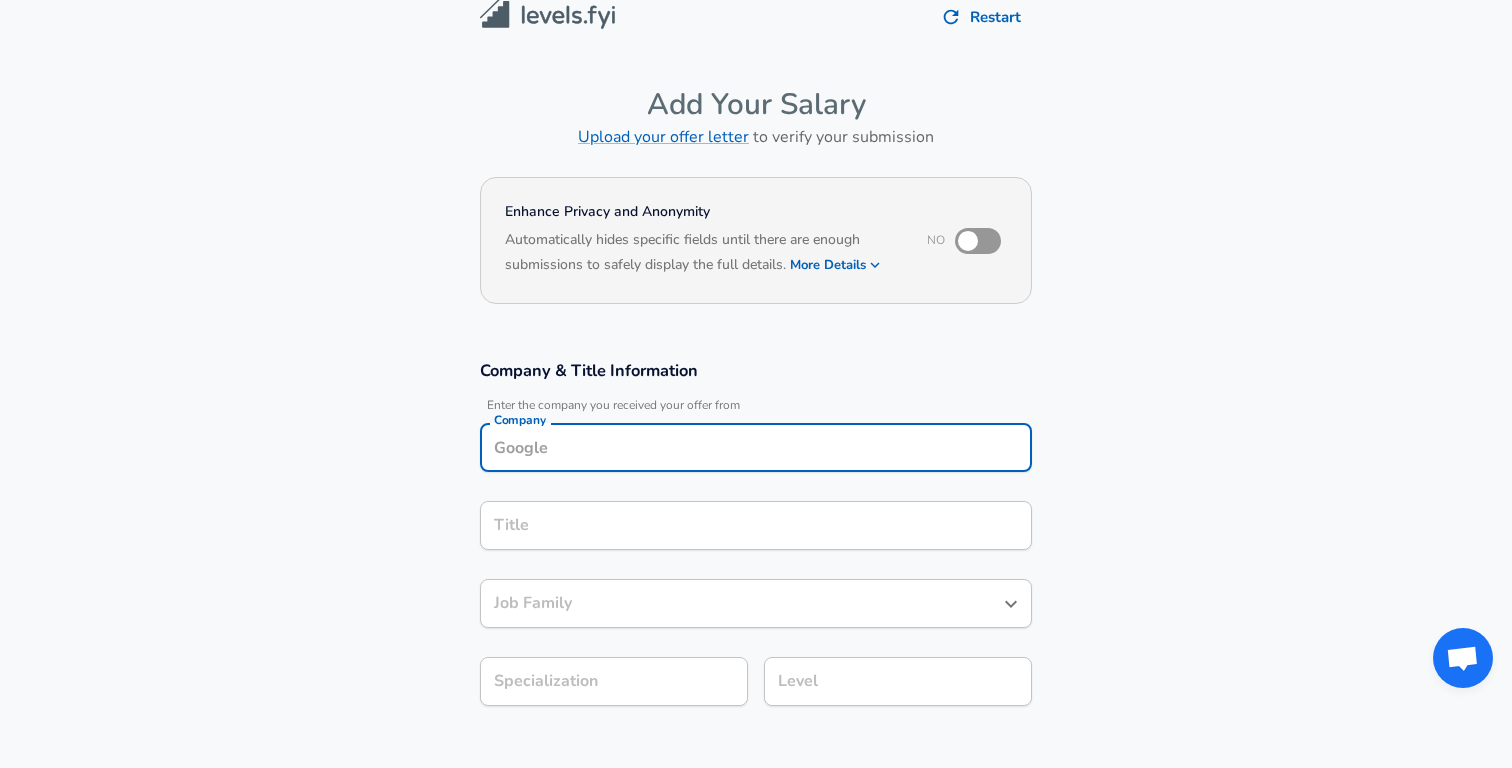 click on "Company" at bounding box center (756, 447) 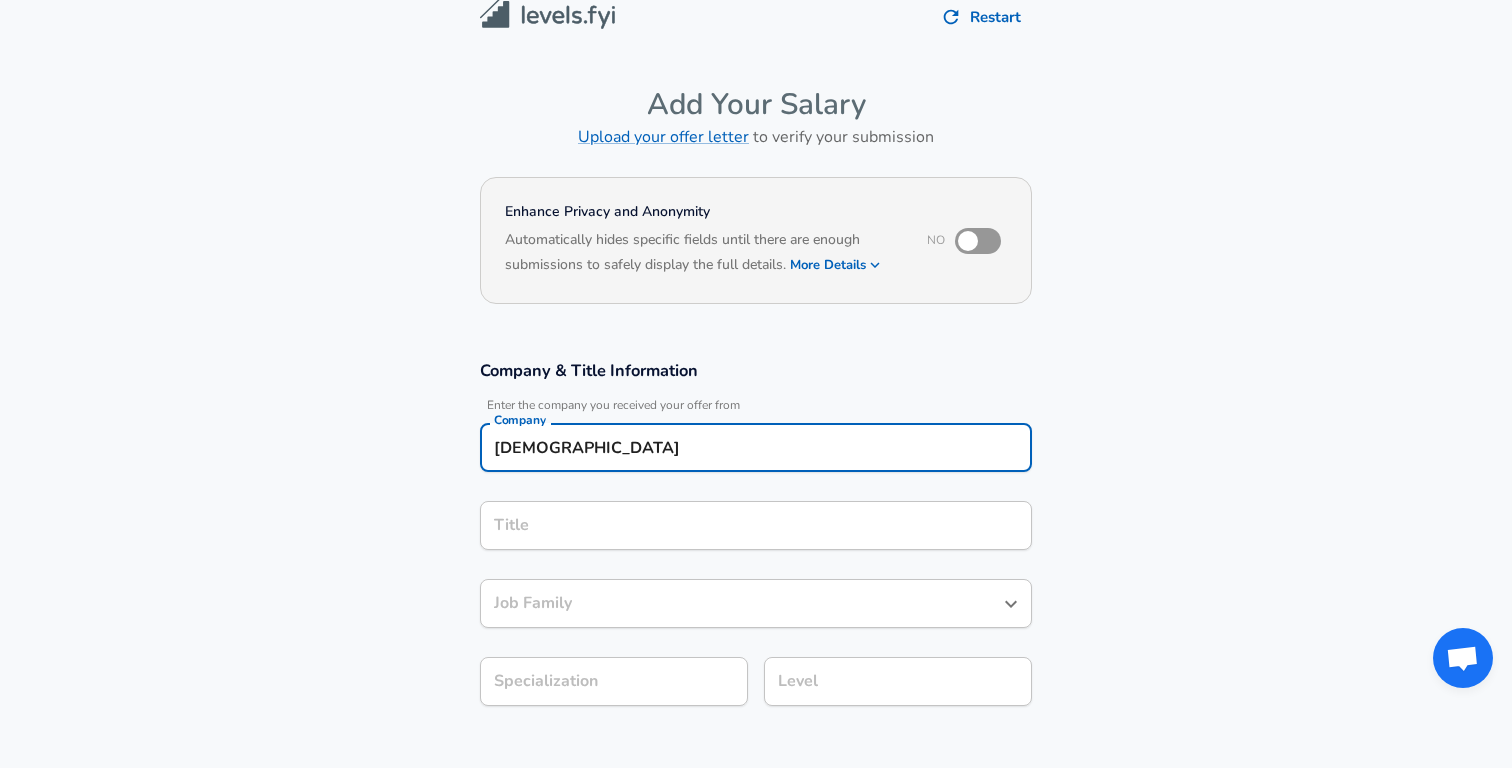 type on "[DEMOGRAPHIC_DATA]" 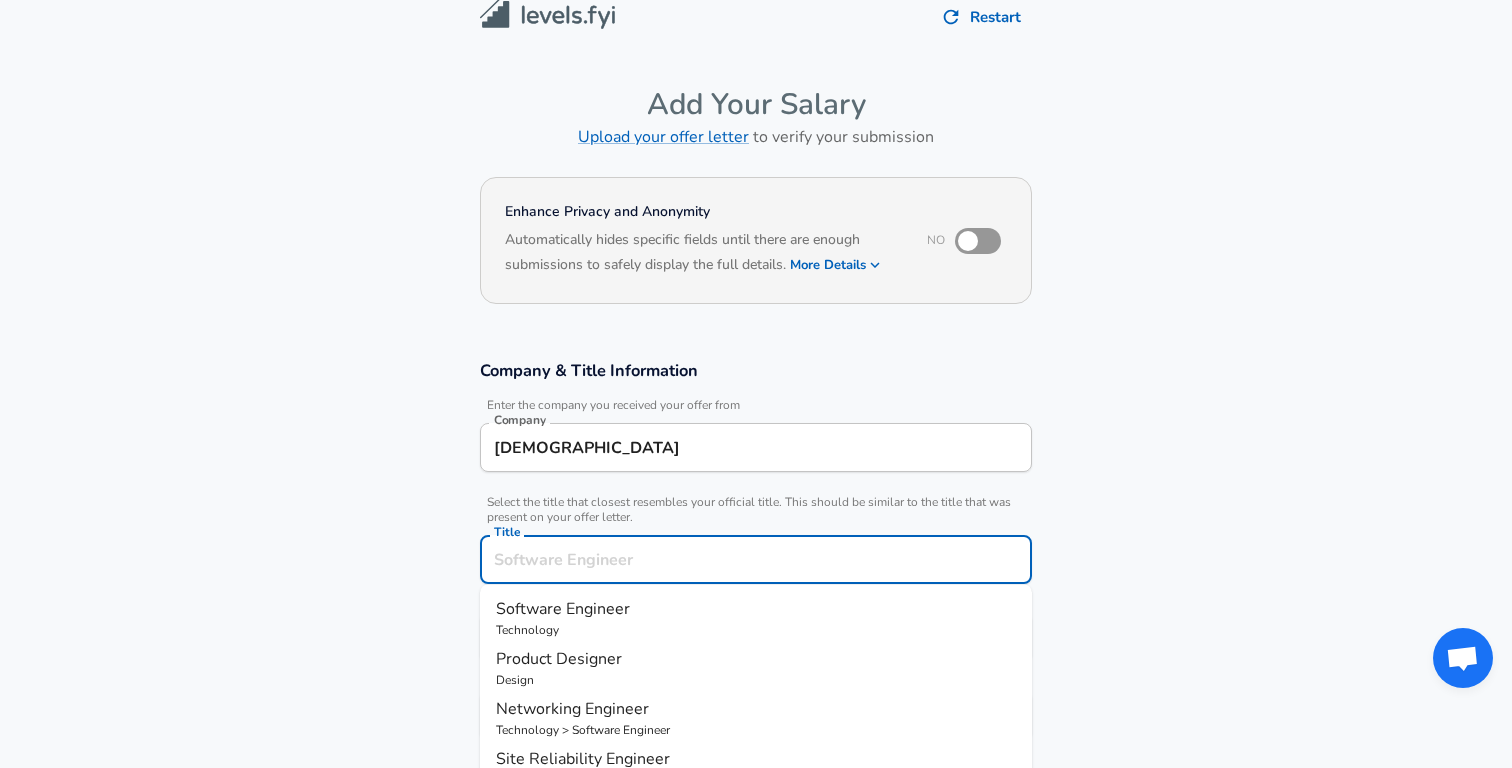 scroll, scrollTop: 60, scrollLeft: 0, axis: vertical 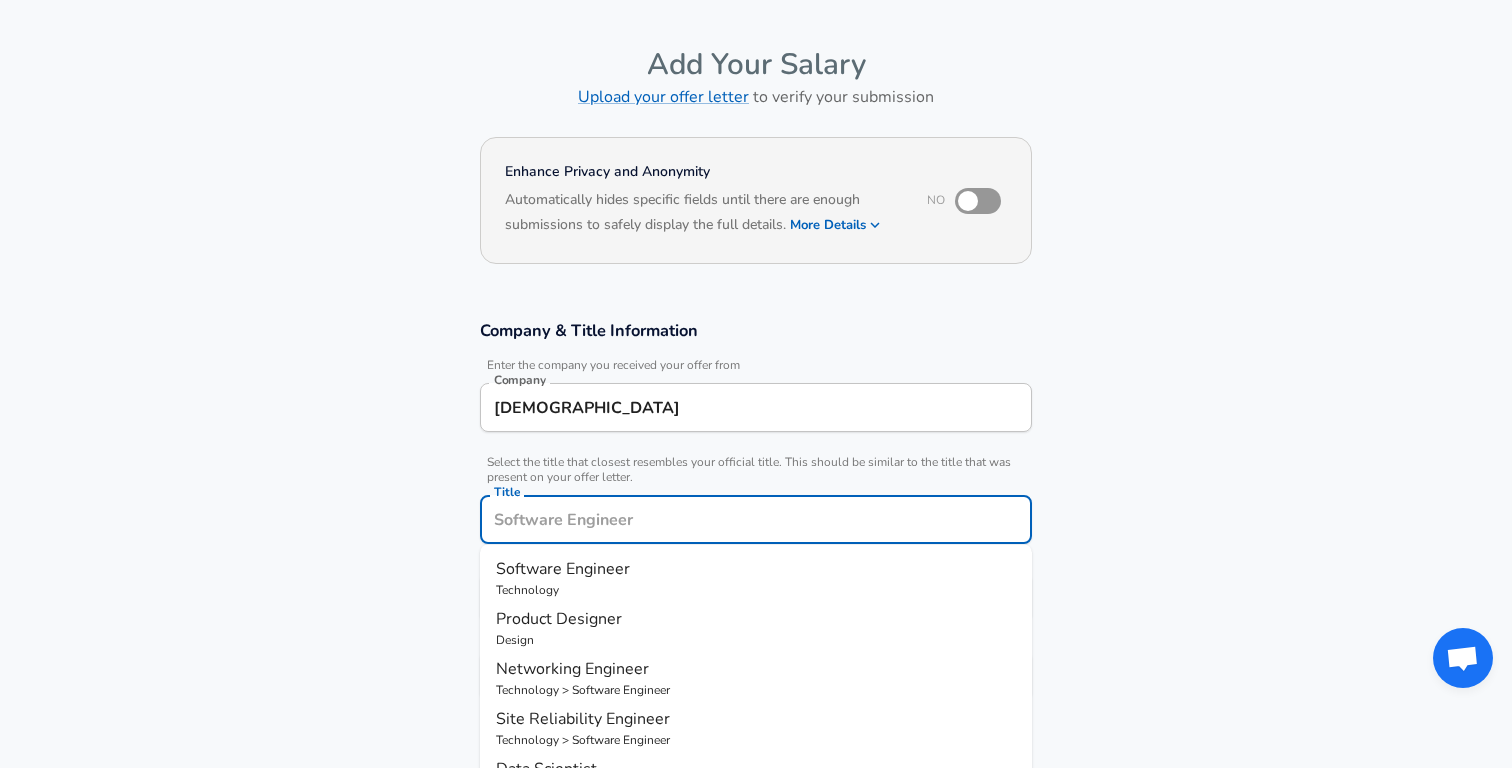click on "Title" at bounding box center [756, 519] 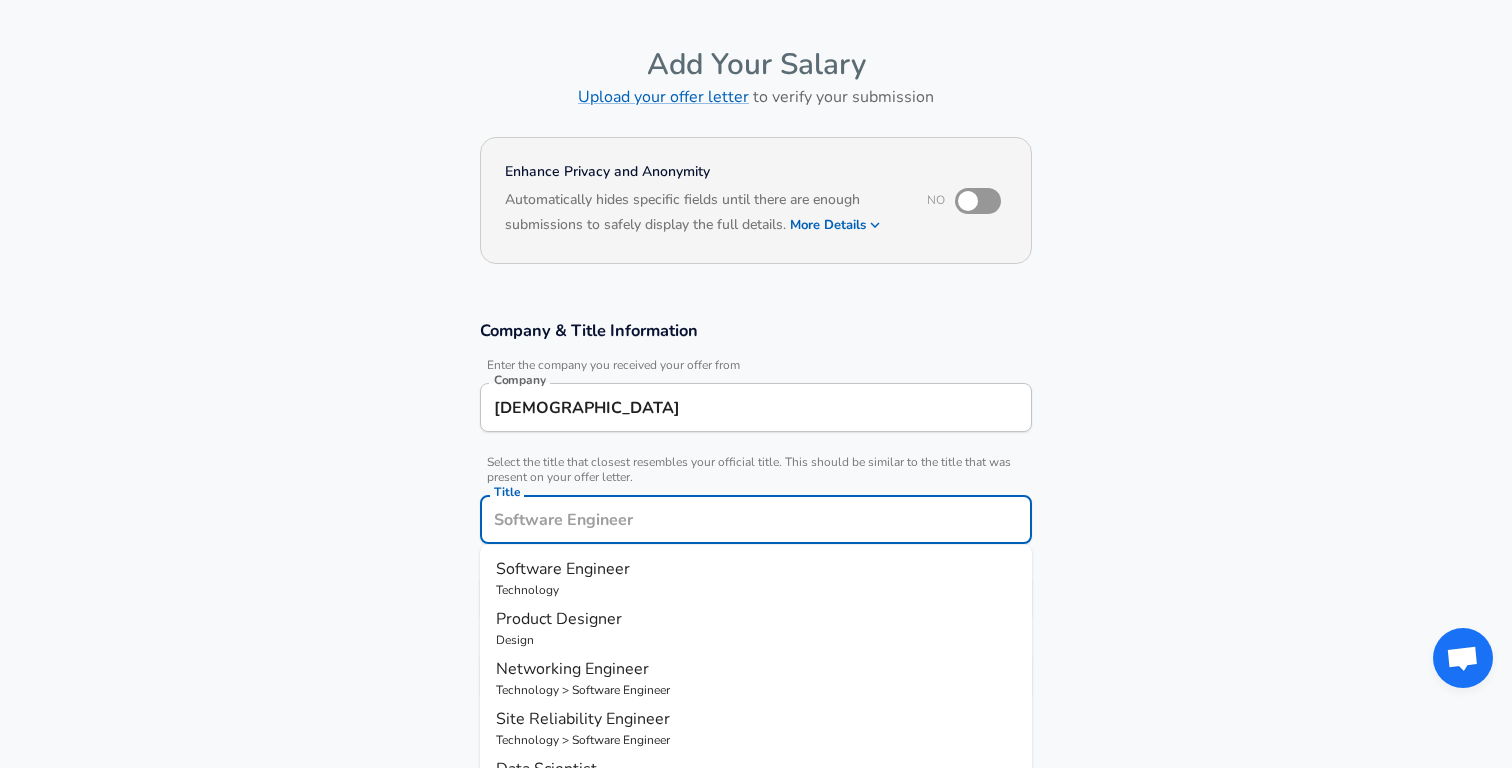 click on "Software Engineer" at bounding box center (563, 569) 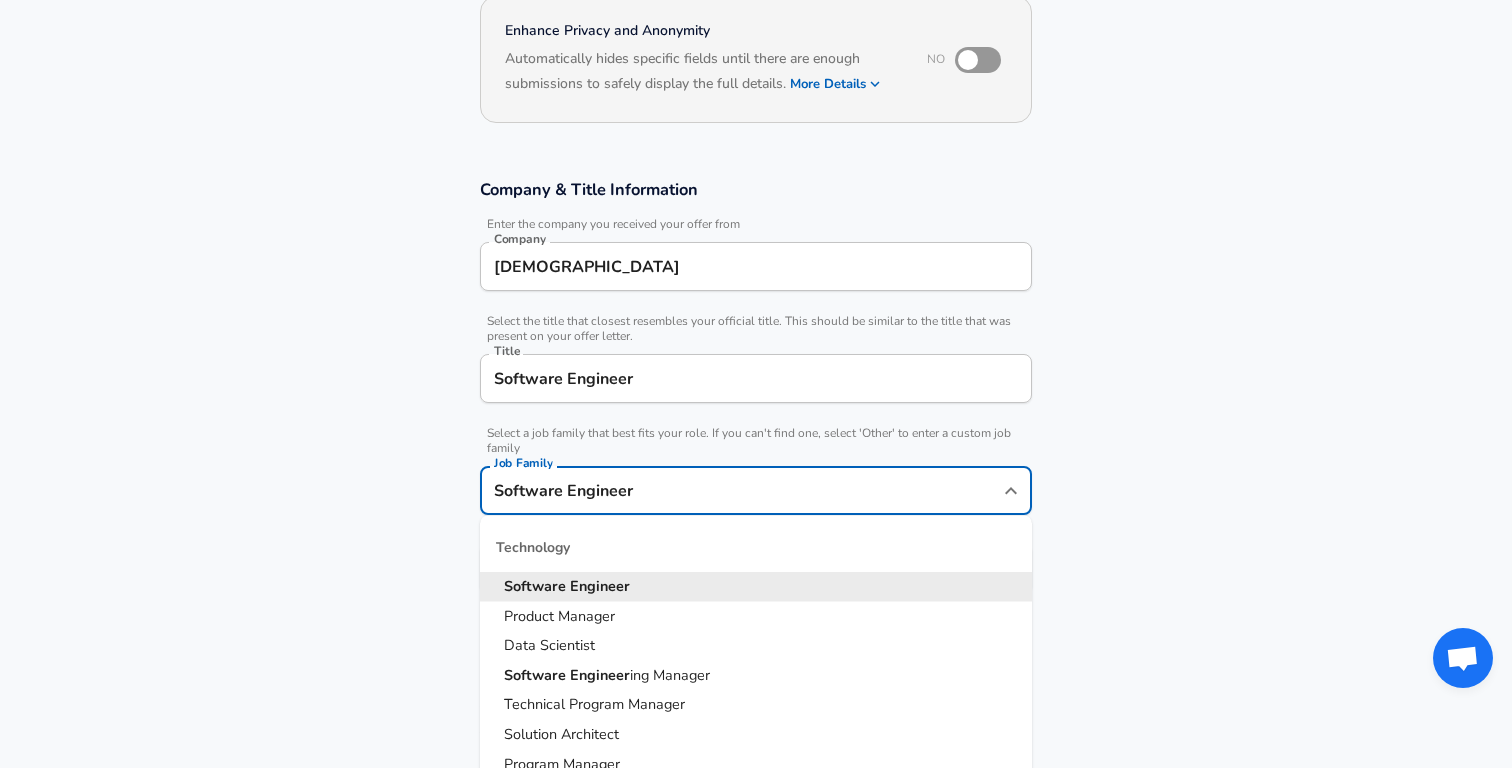 scroll, scrollTop: 241, scrollLeft: 0, axis: vertical 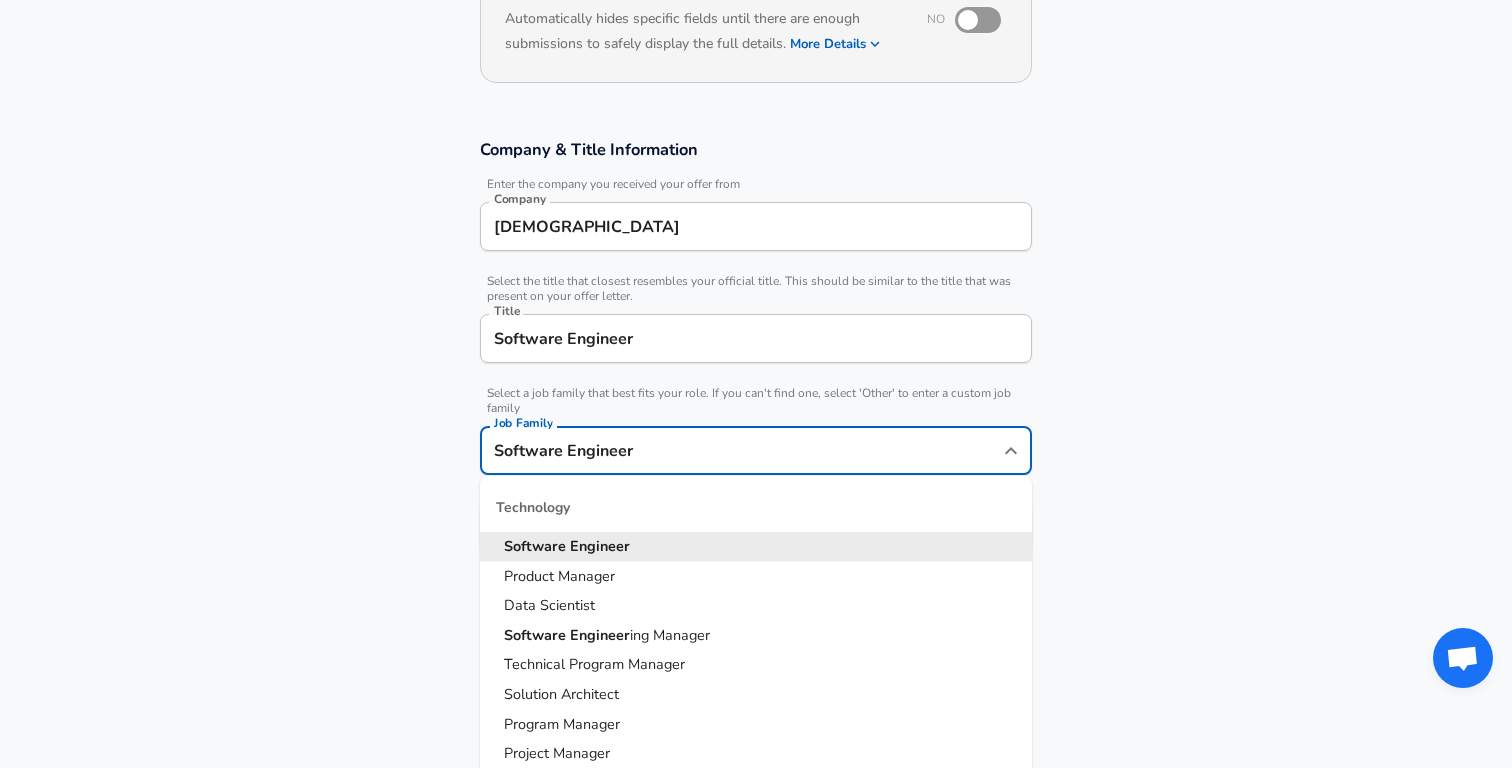 click on "Software Engineer" at bounding box center (741, 450) 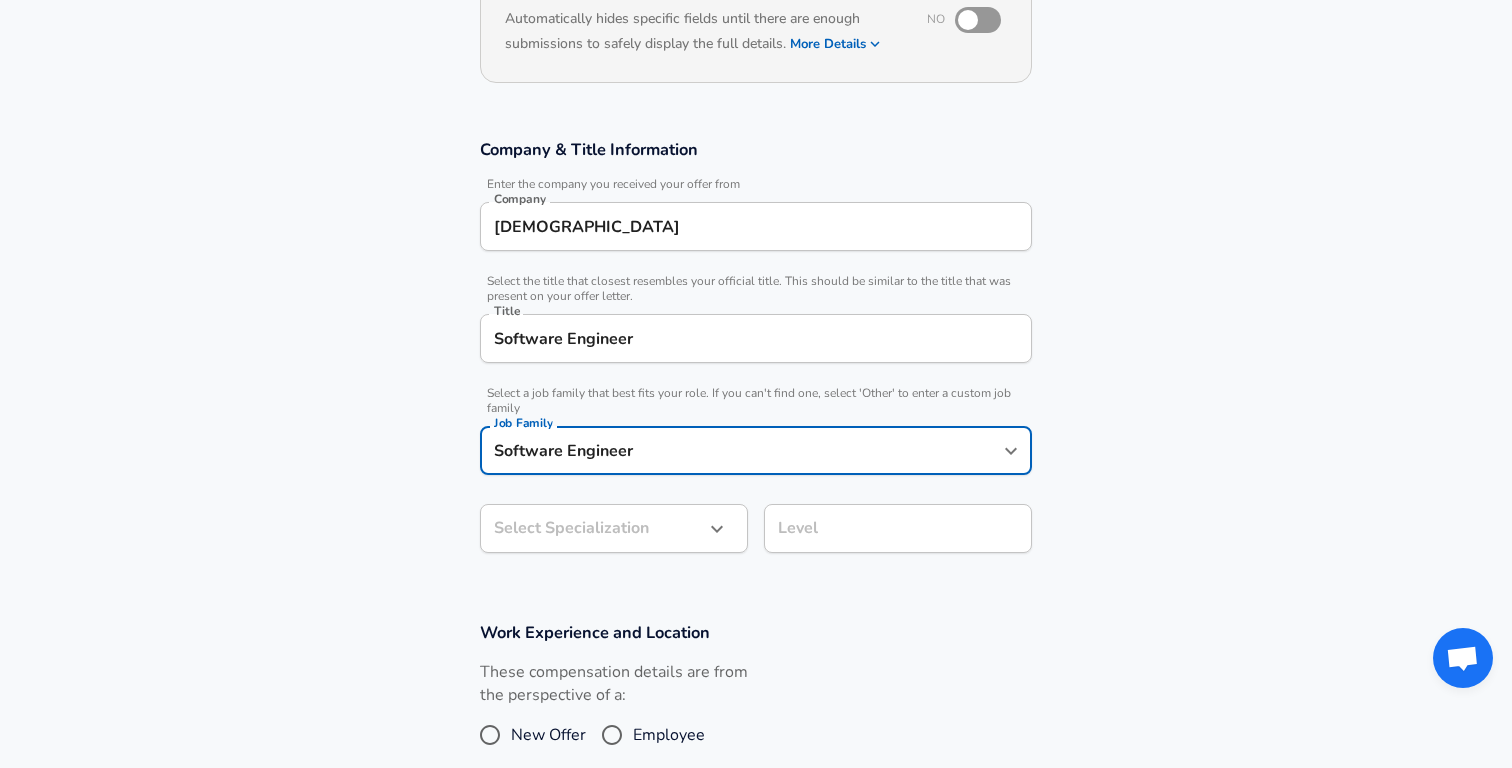 click on "Restart Add Your Salary Upload your offer letter   to verify your submission Enhance Privacy and Anonymity No Automatically hides specific fields until there are enough submissions to safely display the full details.   More Details Based on your submission and the data points that we have already collected, we will automatically hide and anonymize specific fields if there aren't enough data points to remain sufficiently anonymous. Company & Title Information   Enter the company you received your offer from Company Epam Company   Select the title that closest resembles your official title. This should be similar to the title that was present on your offer letter. Title Software Engineer Title   Select a job family that best fits your role. If you can't find one, select 'Other' to enter a custom job family Job Family Software Engineer Job Family Select Specialization ​ Select Specialization Level Level Work Experience and Location These compensation details are from the perspective of a: New Offer Employee" at bounding box center [756, 143] 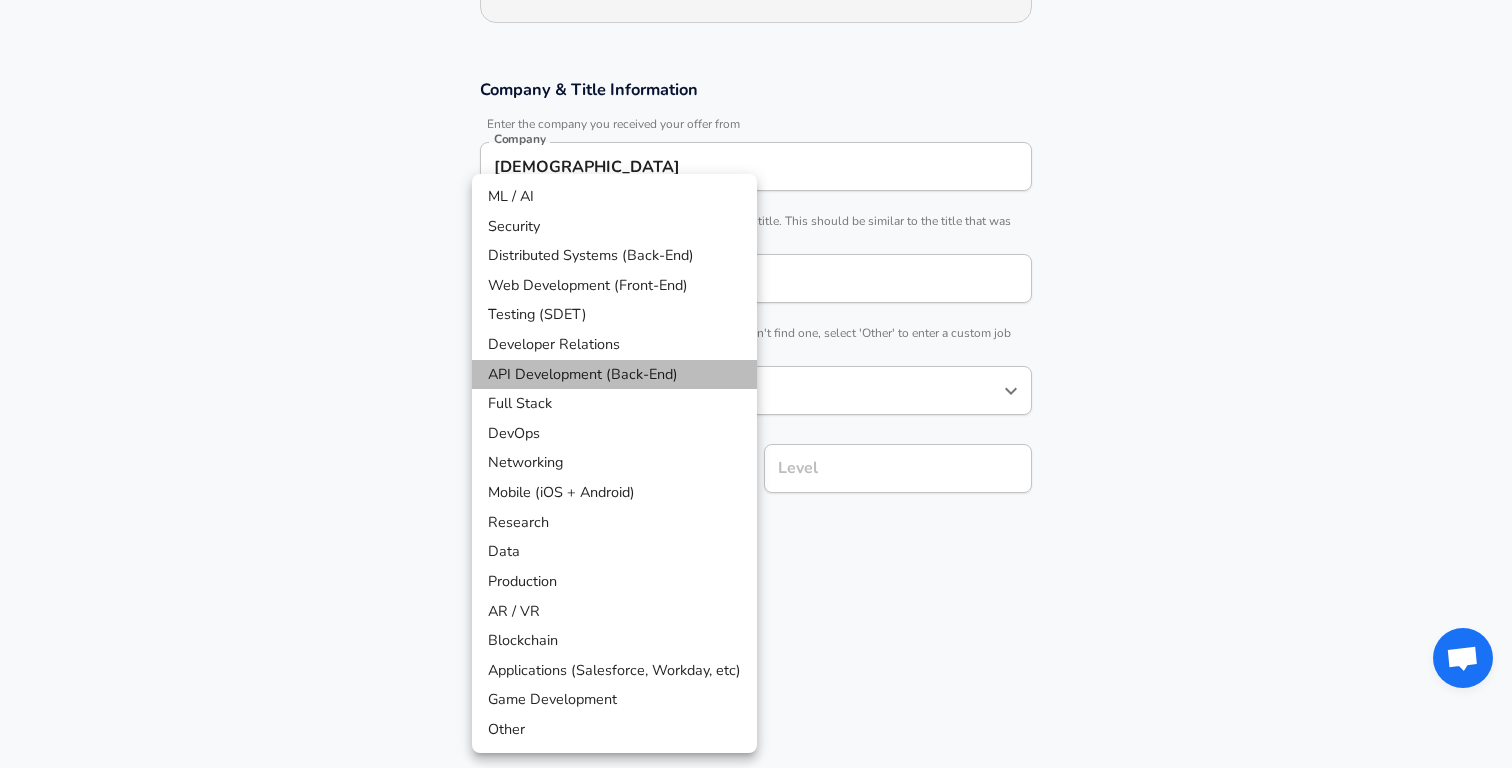 click on "API Development (Back-End)" at bounding box center (614, 375) 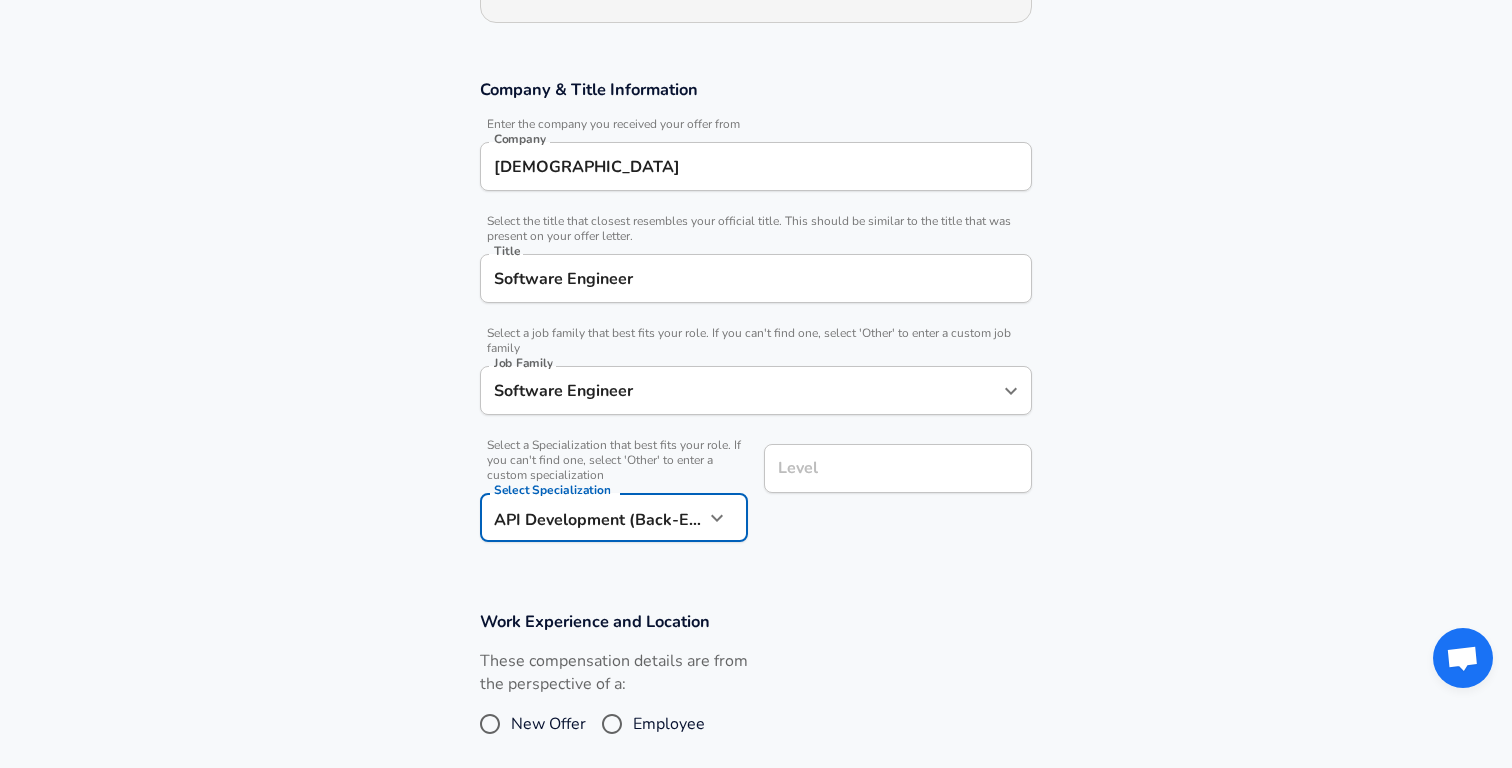 click on "Level" at bounding box center [898, 468] 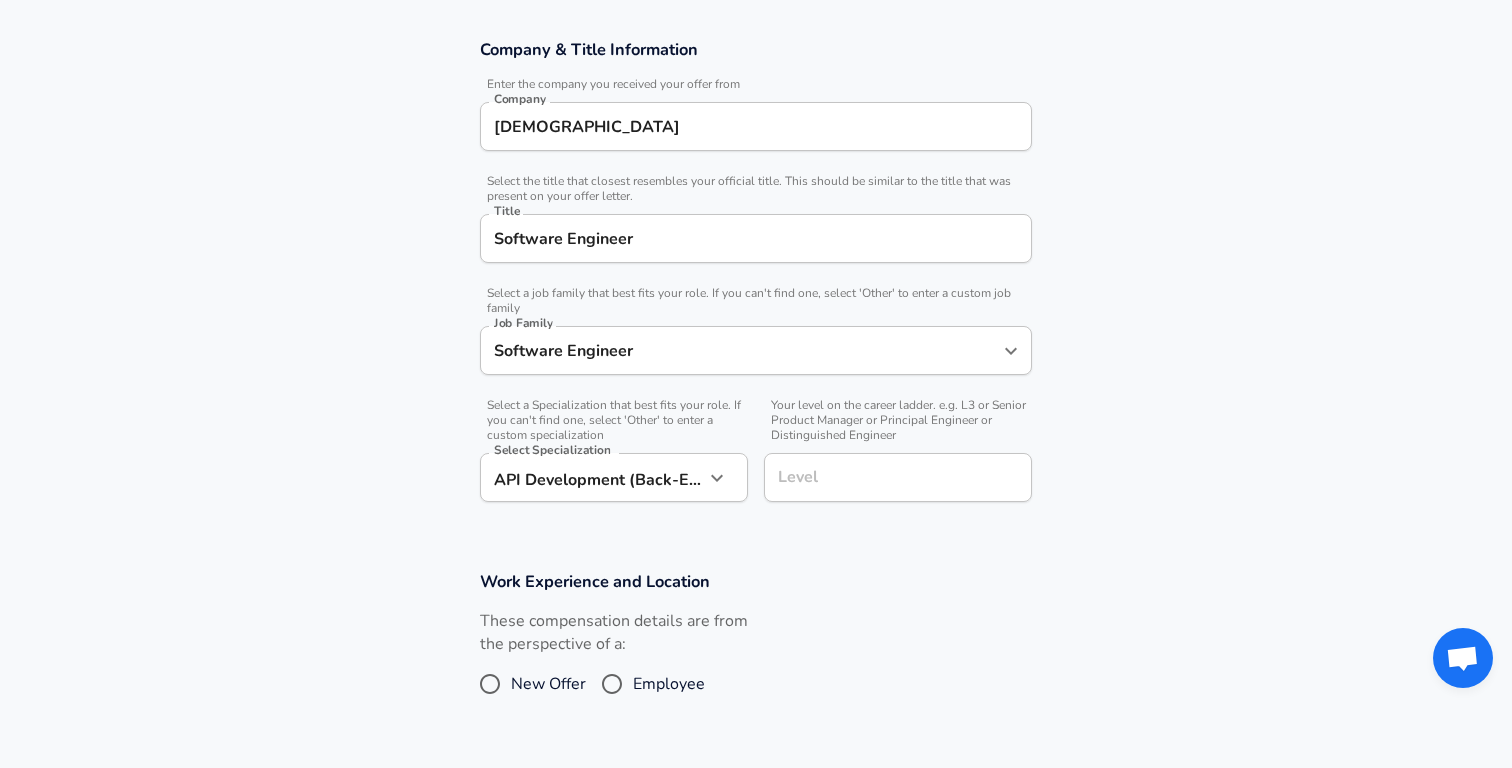 click on "Company & Title Information   Enter the company you received your offer from Company Epam Company   Select the title that closest resembles your official title. This should be similar to the title that was present on your offer letter. Title Software Engineer Title   Select a job family that best fits your role. If you can't find one, select 'Other' to enter a custom job family Job Family Software Engineer Job Family   Select a Specialization that best fits your role. If you can't find one, select 'Other' to enter a custom specialization Select Specialization API Development (Back-End) API Development (Back-End) Select Specialization   Your level on the career ladder. e.g. L3 or Senior Product Manager or Principal Engineer or Distinguished Engineer Level Level" at bounding box center (756, 281) 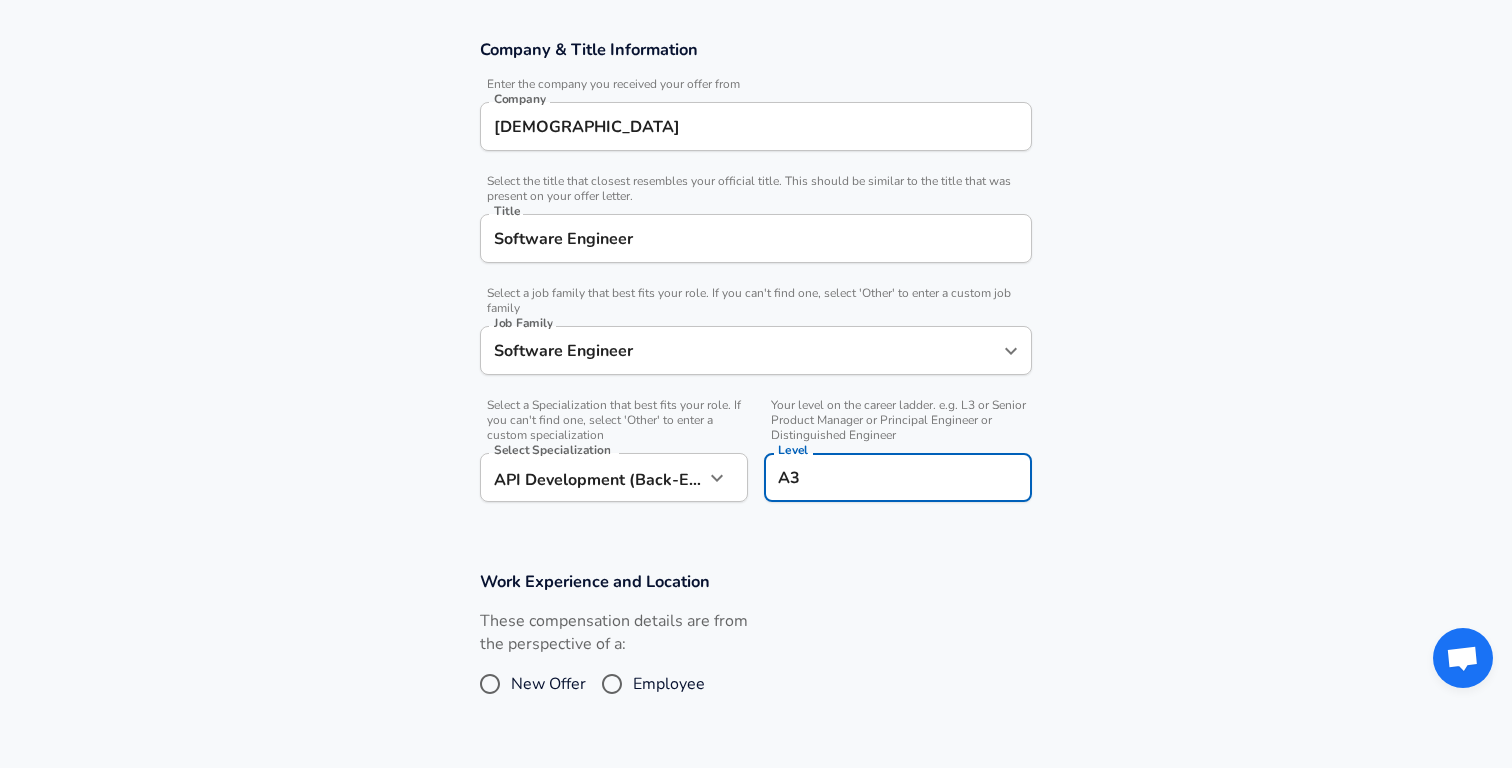 type on "A3" 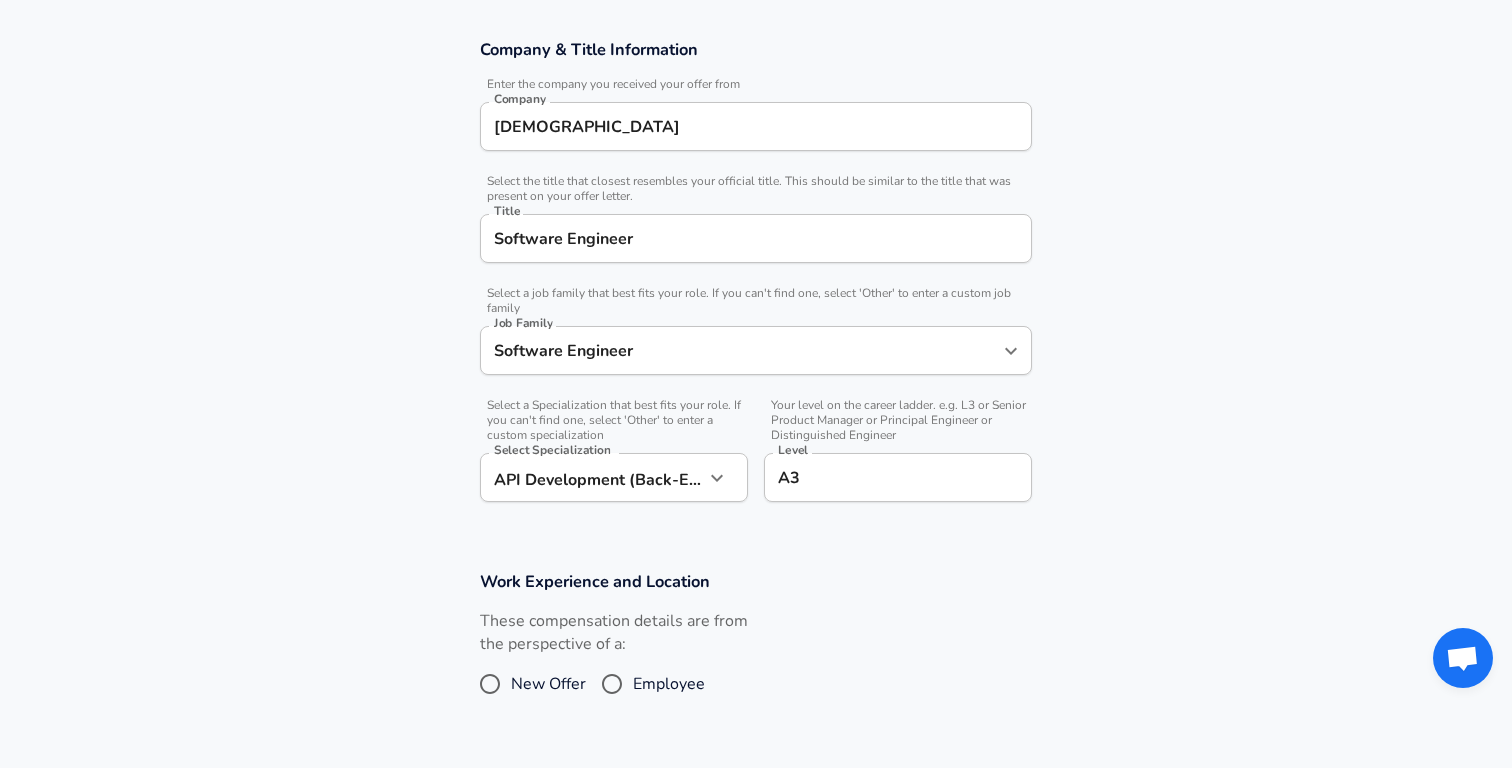 click on "Work Experience and Location These compensation details are from the perspective of a: New Offer Employee" at bounding box center [756, 647] 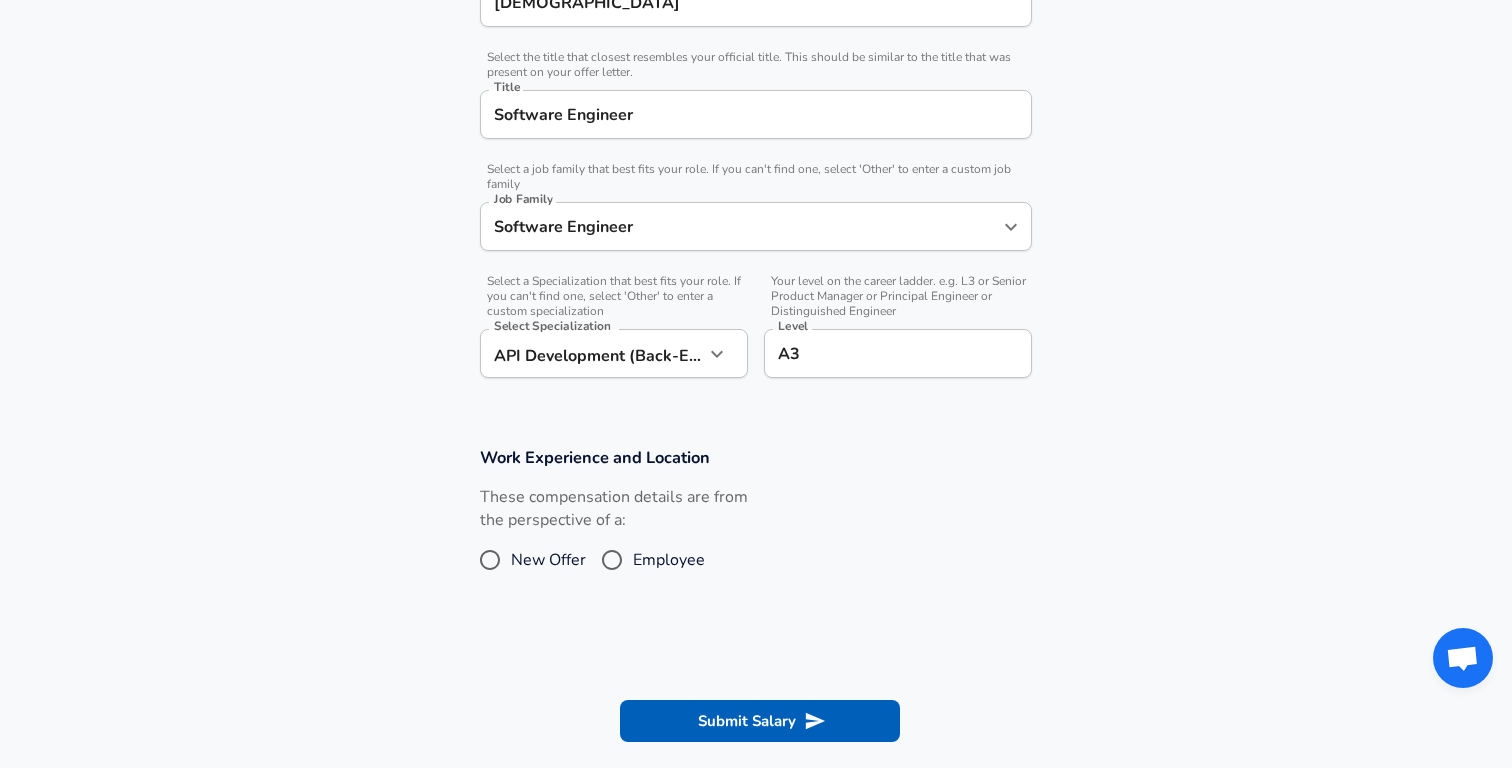 scroll, scrollTop: 499, scrollLeft: 0, axis: vertical 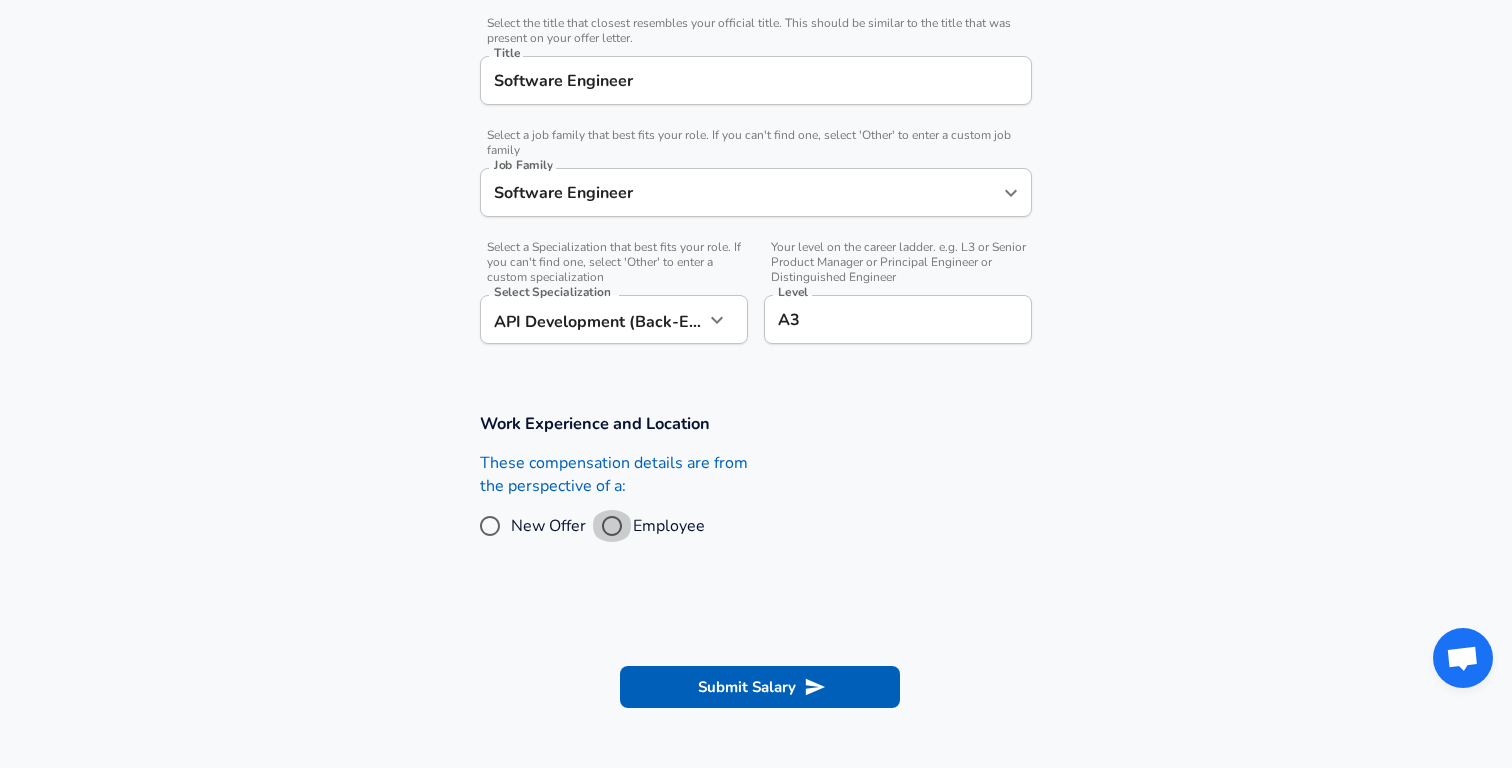 click on "Employee" at bounding box center (612, 526) 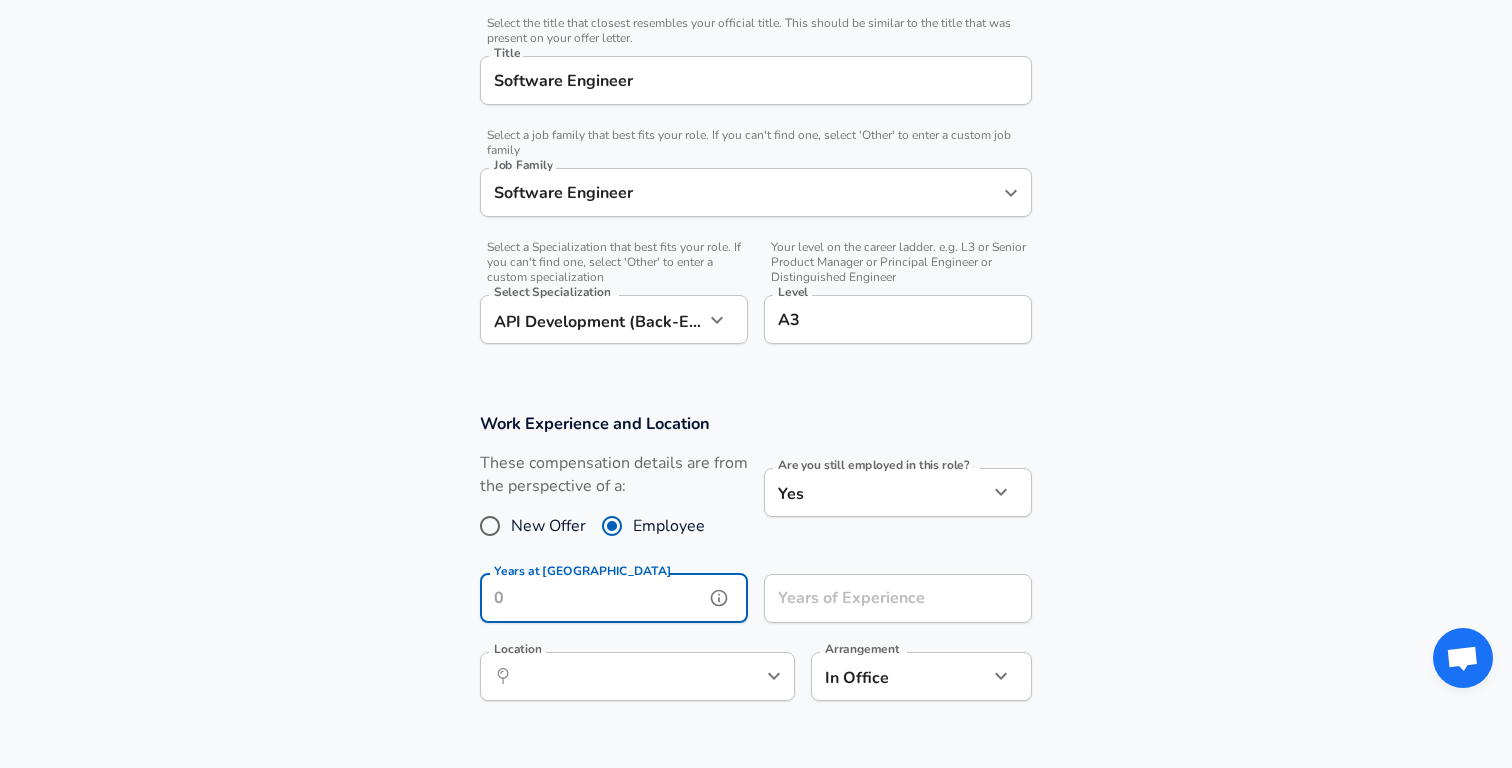 click on "Years at [GEOGRAPHIC_DATA]" at bounding box center (592, 598) 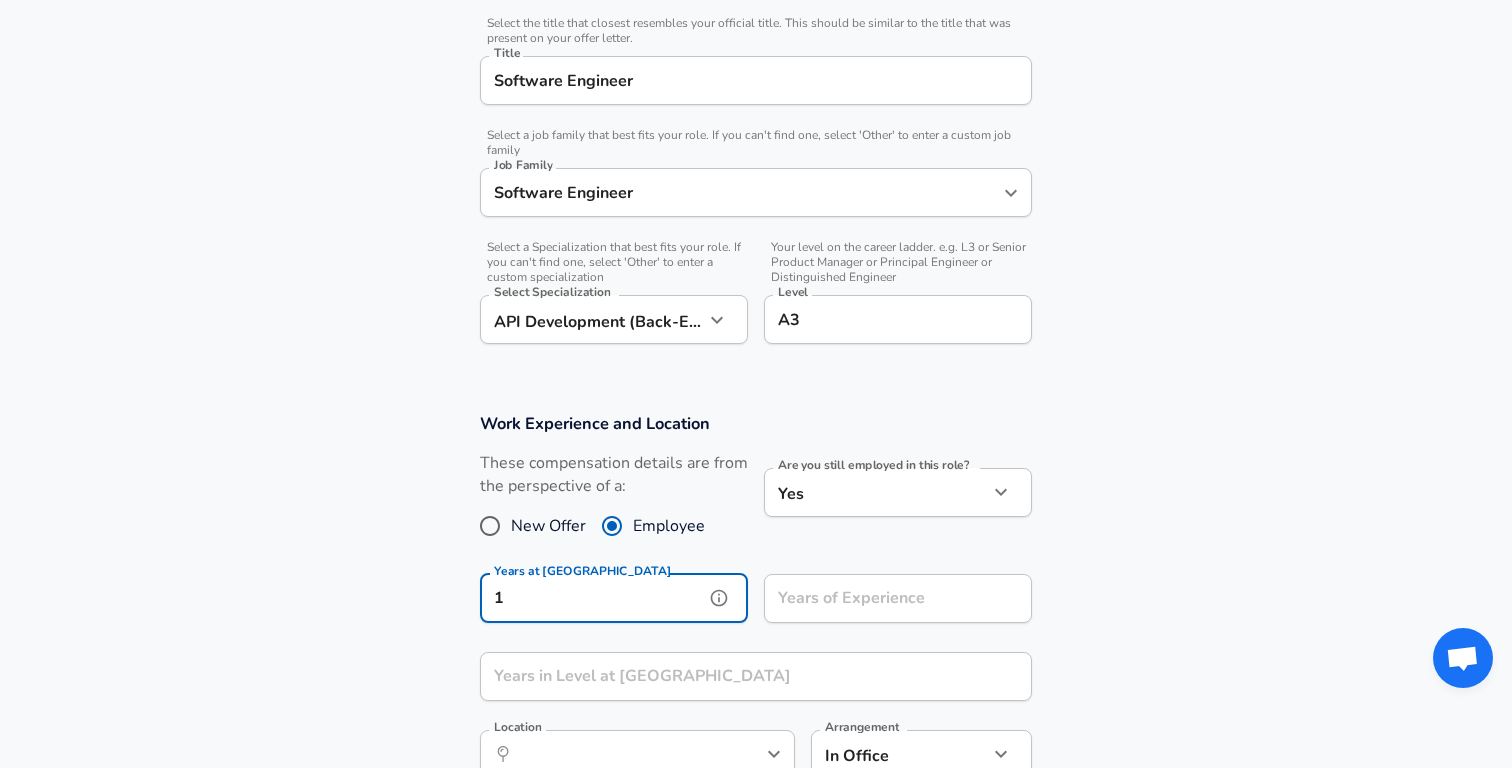 type on "1" 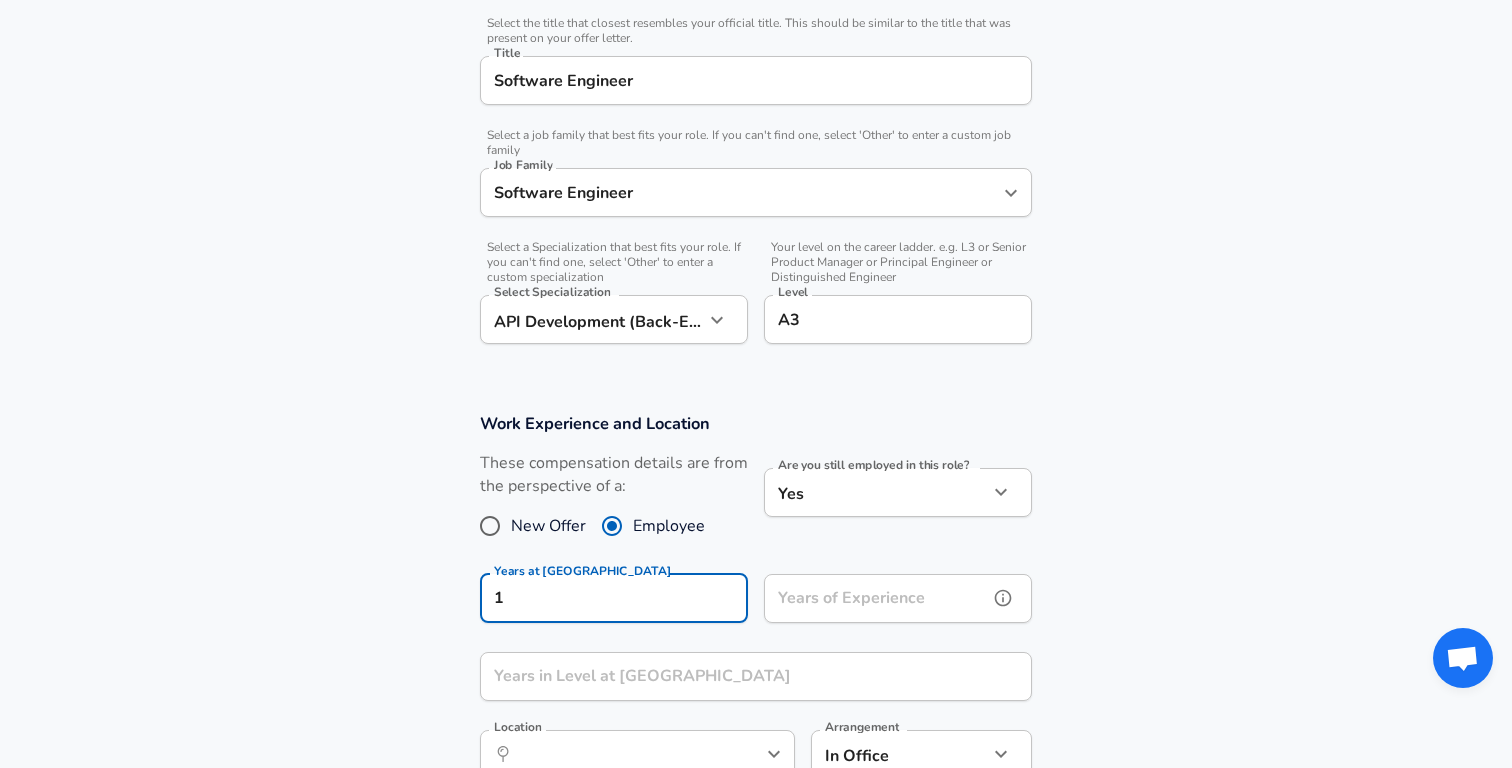click on "Years of Experience" at bounding box center [876, 598] 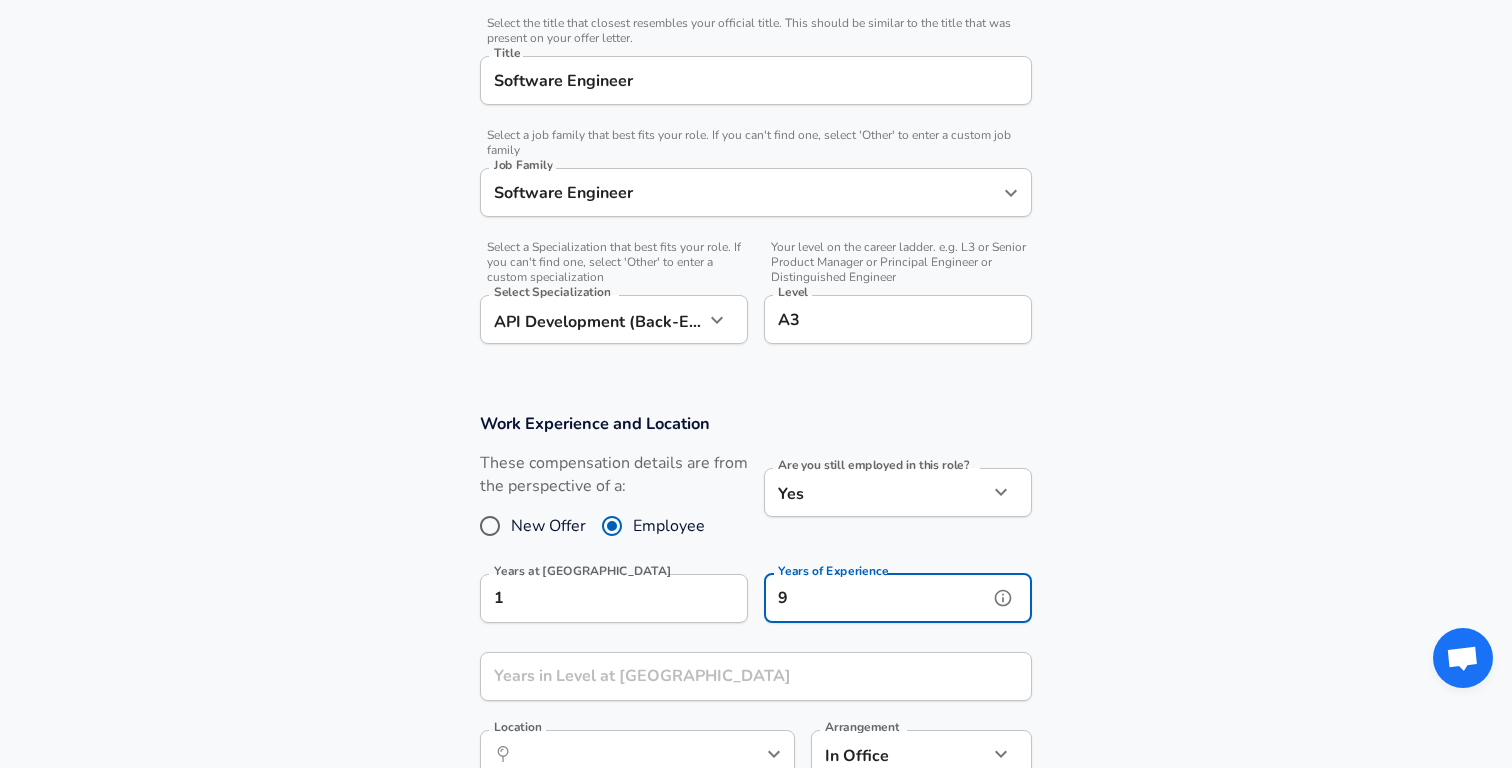 type on "9" 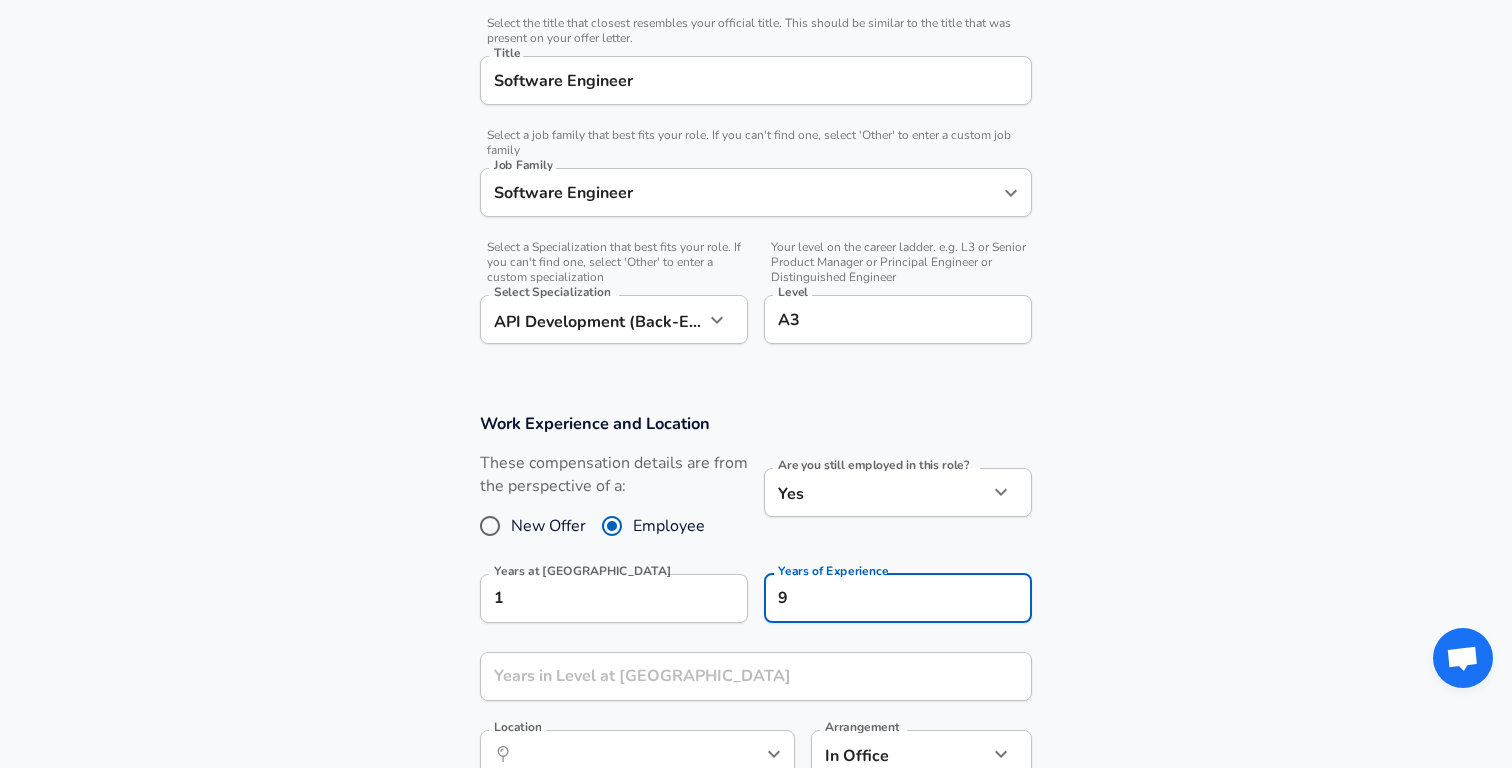 click on "Years at [DEMOGRAPHIC_DATA] 1 Years at [GEOGRAPHIC_DATA]" at bounding box center [606, 597] 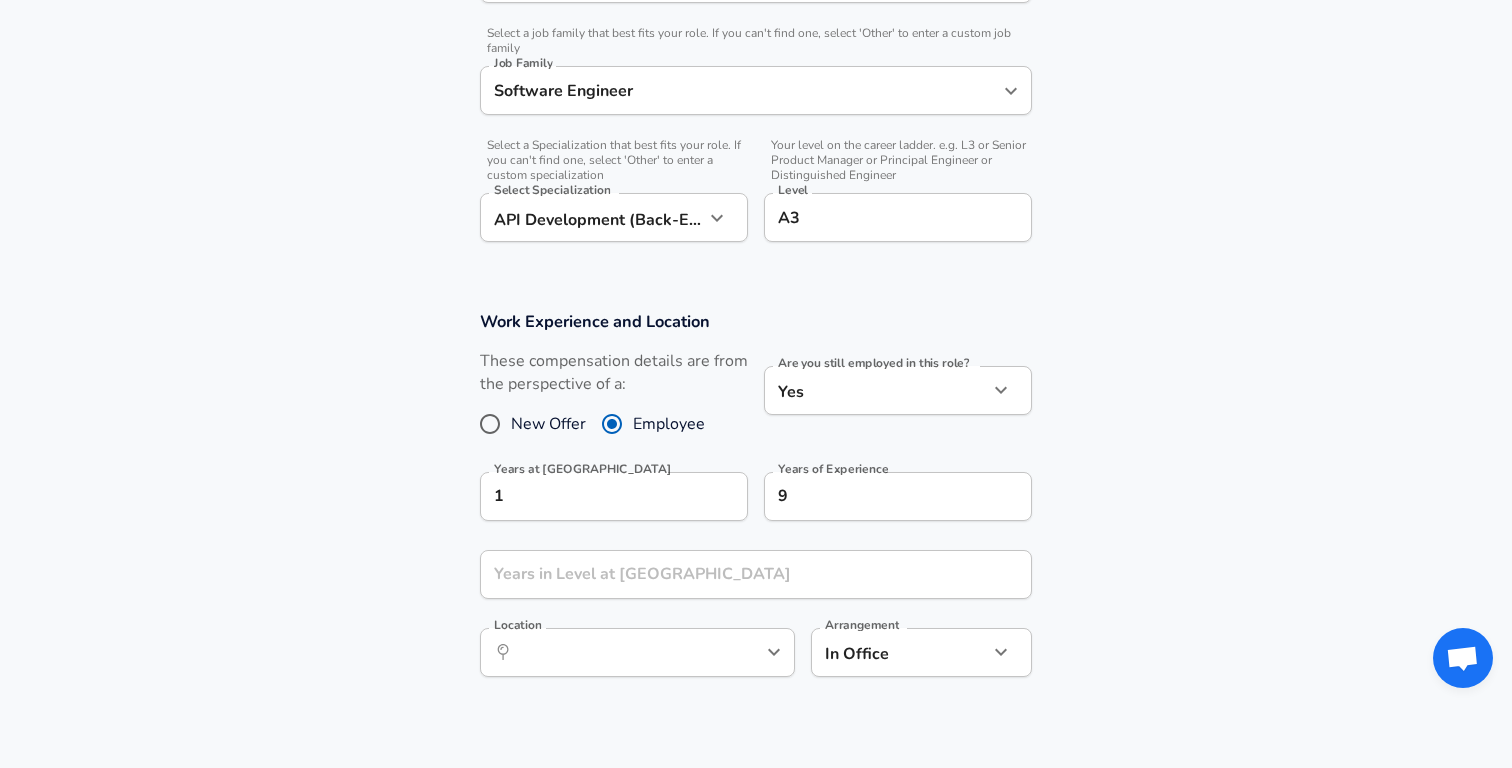 scroll, scrollTop: 608, scrollLeft: 0, axis: vertical 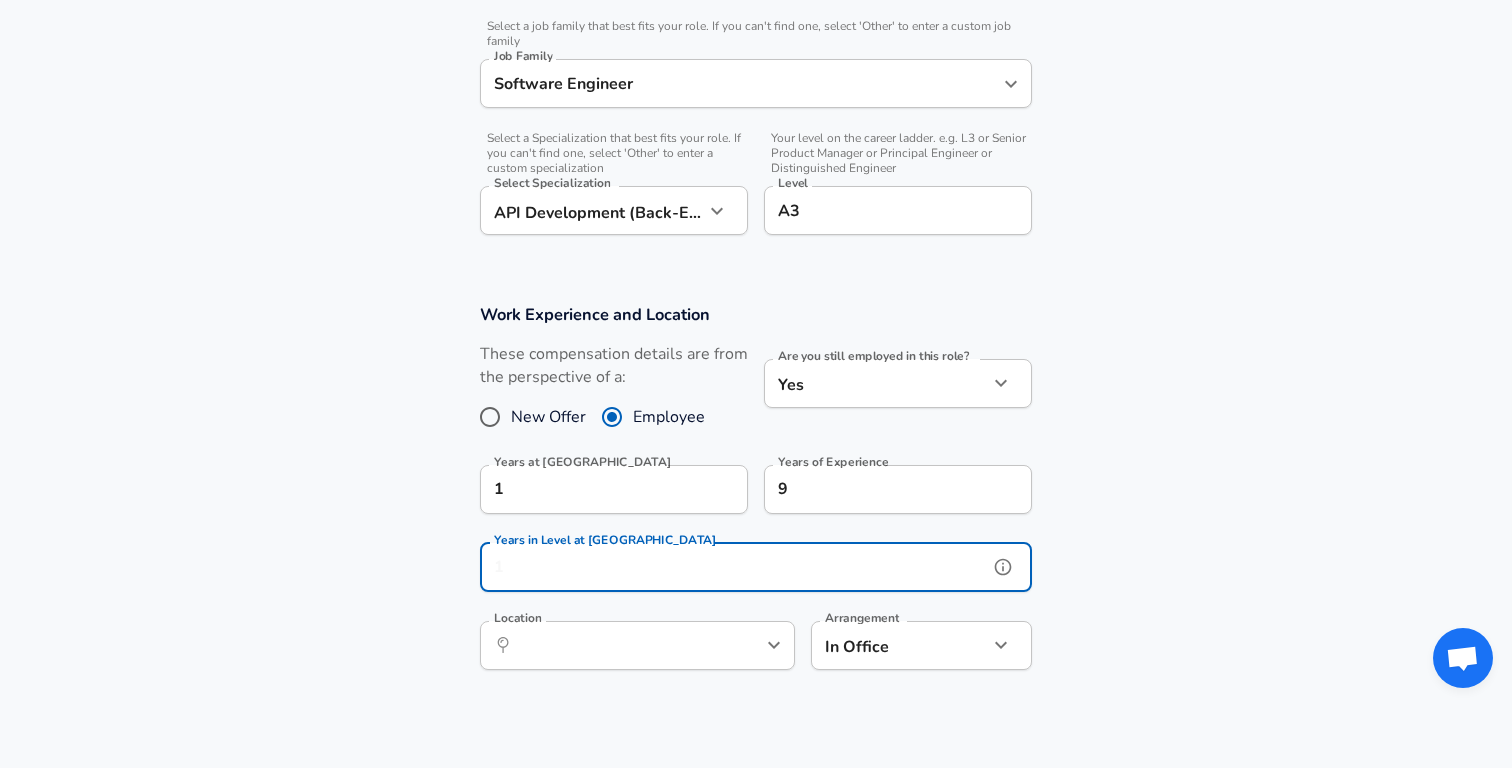 click on "Years in Level at [GEOGRAPHIC_DATA]" at bounding box center (734, 567) 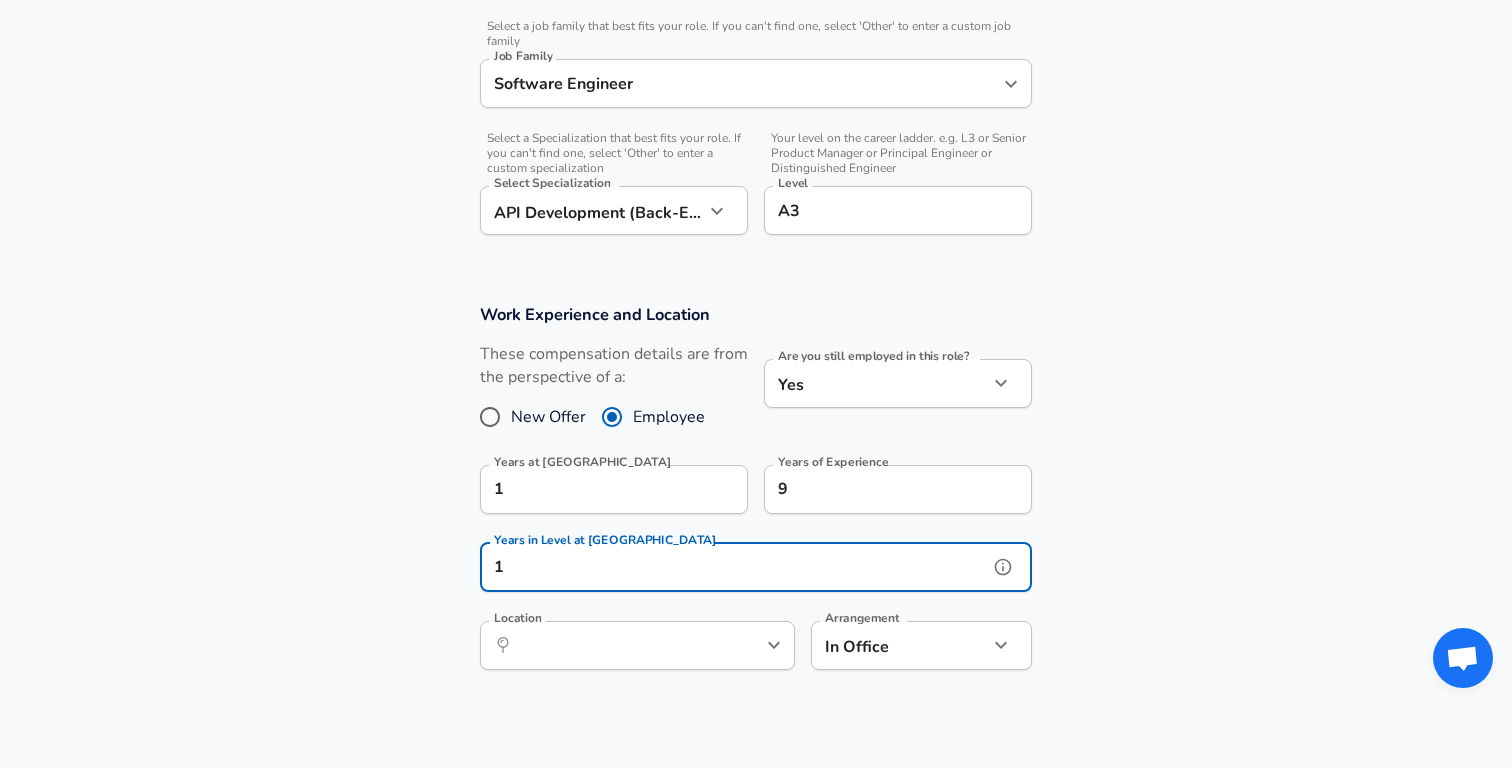 type on "1" 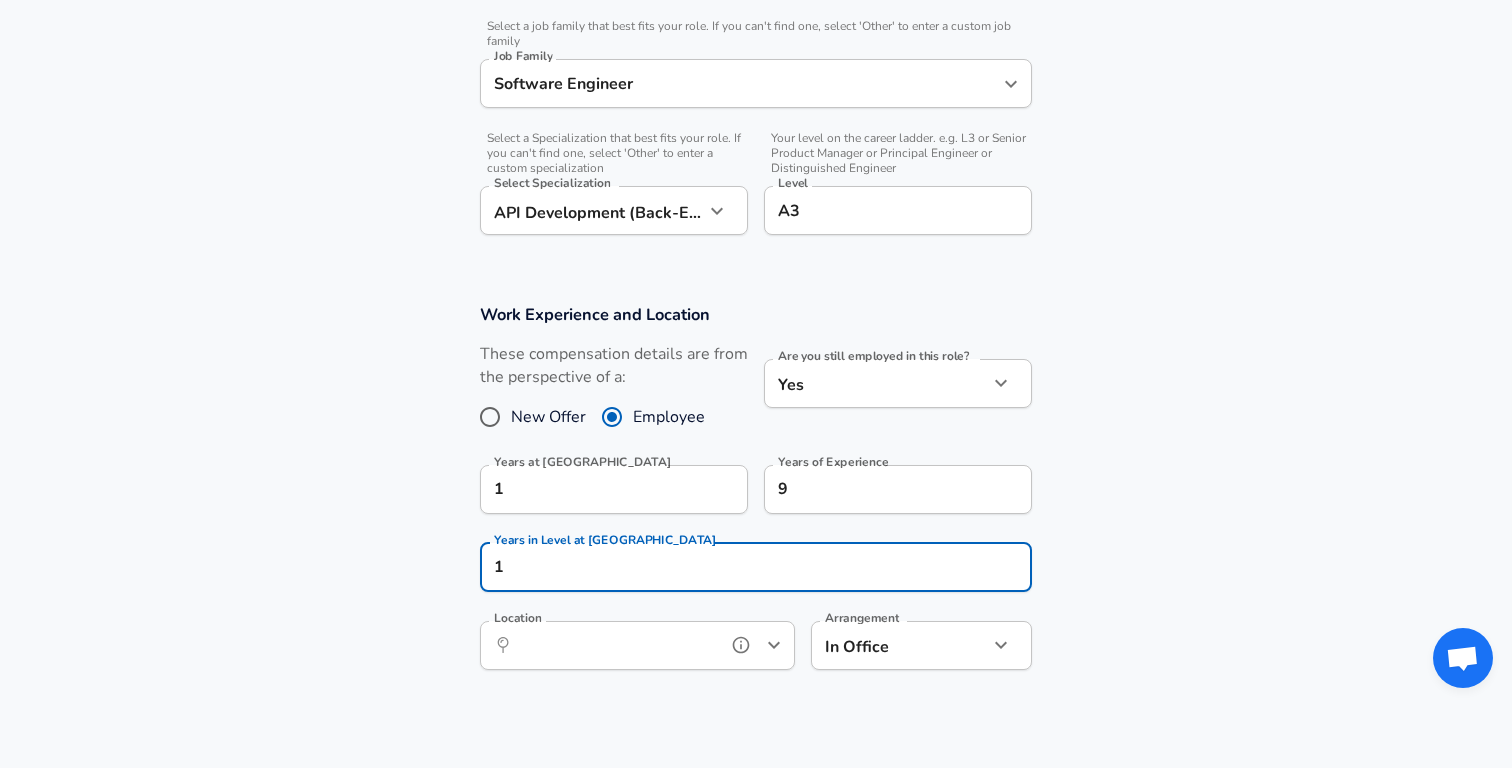 click on "Location" at bounding box center (615, 645) 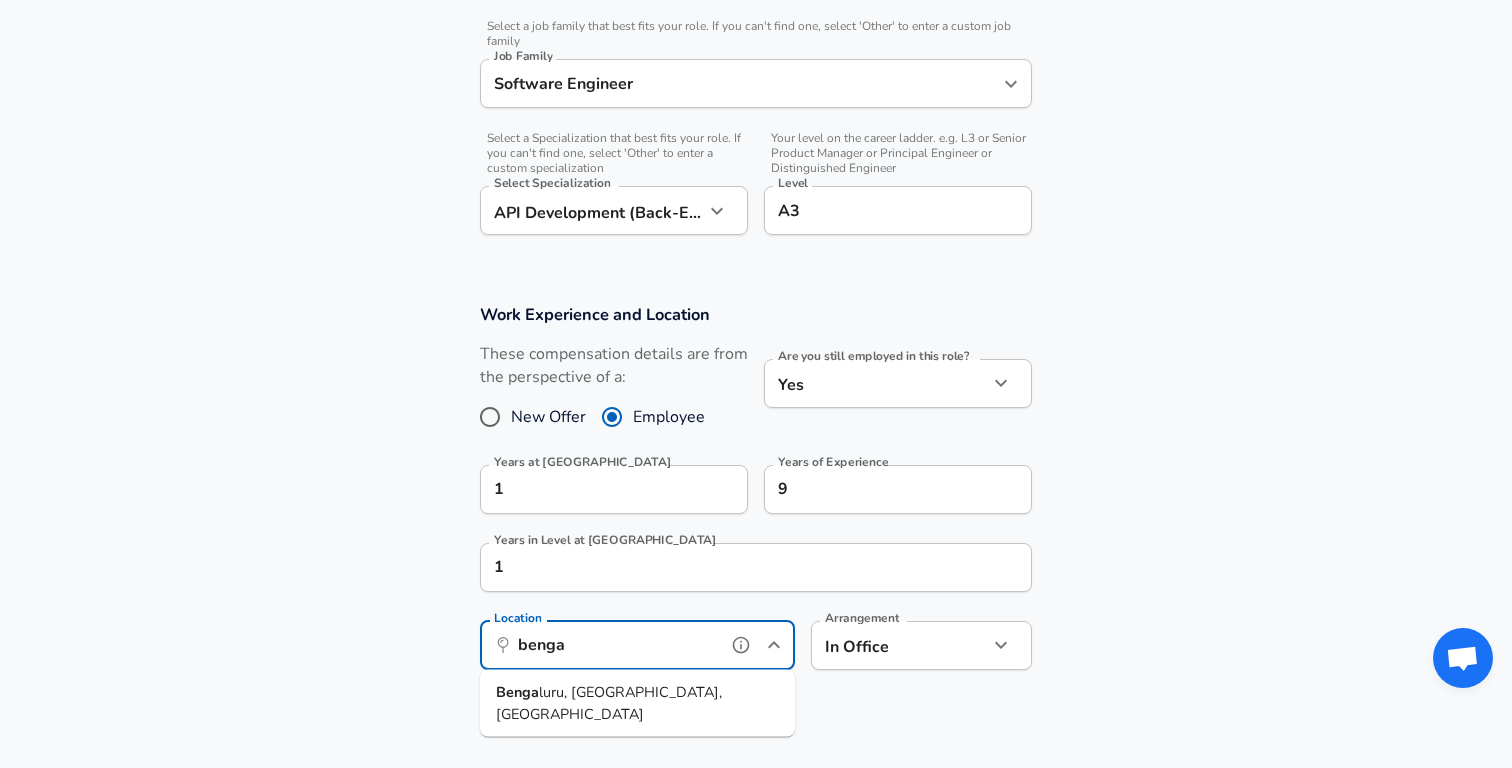 click on "Benga luru, KA, [GEOGRAPHIC_DATA]" at bounding box center (637, 703) 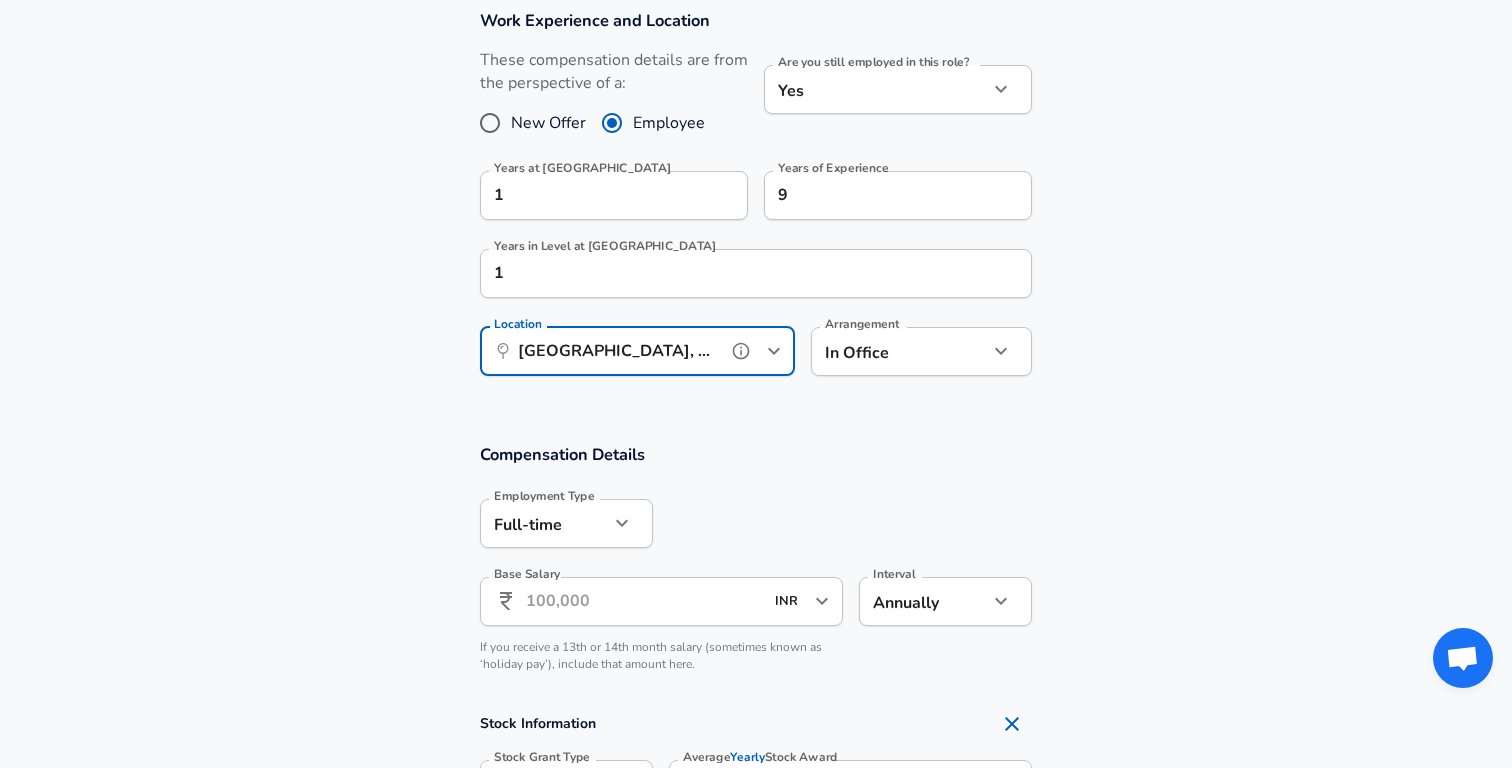 scroll, scrollTop: 903, scrollLeft: 0, axis: vertical 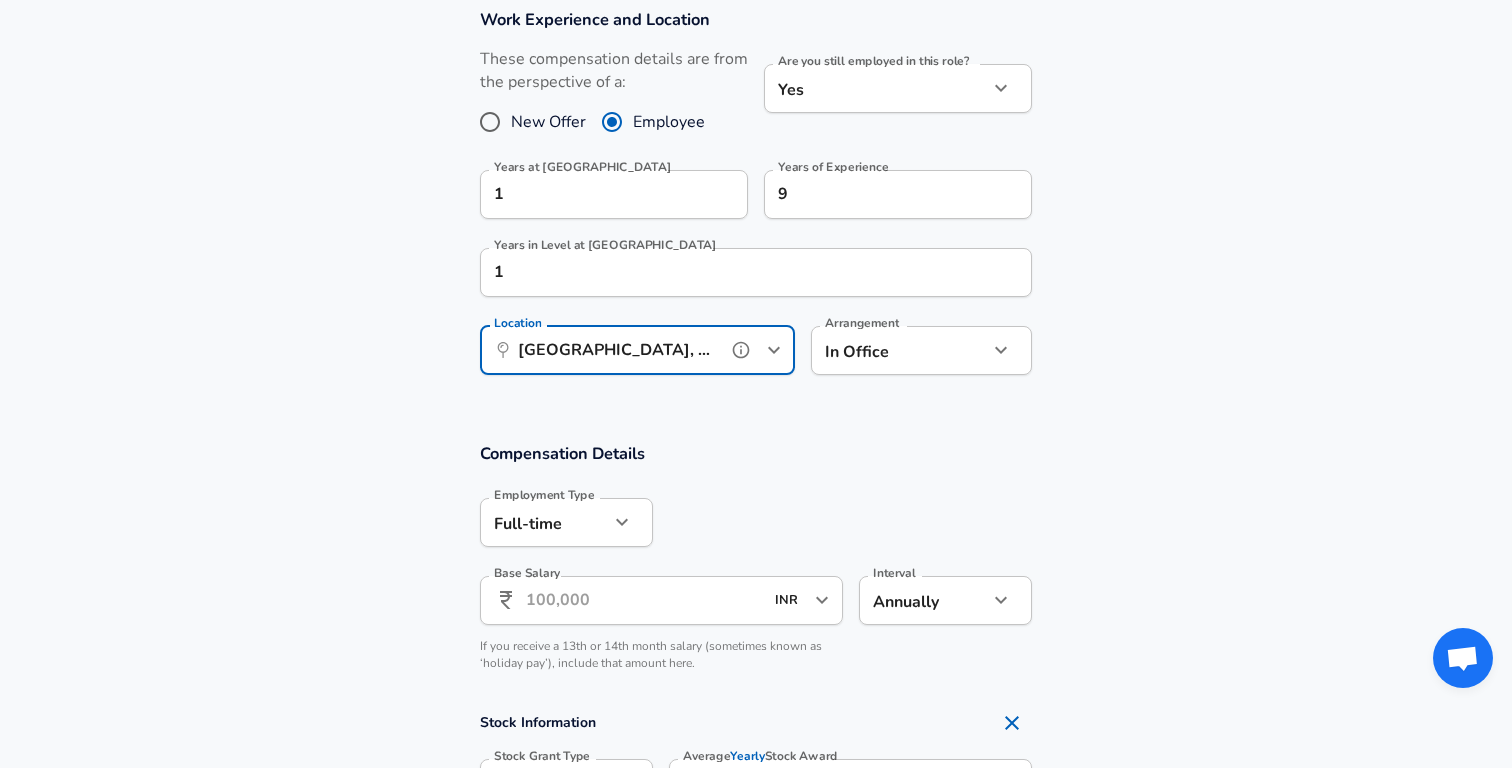type on "[GEOGRAPHIC_DATA], [GEOGRAPHIC_DATA], [GEOGRAPHIC_DATA]" 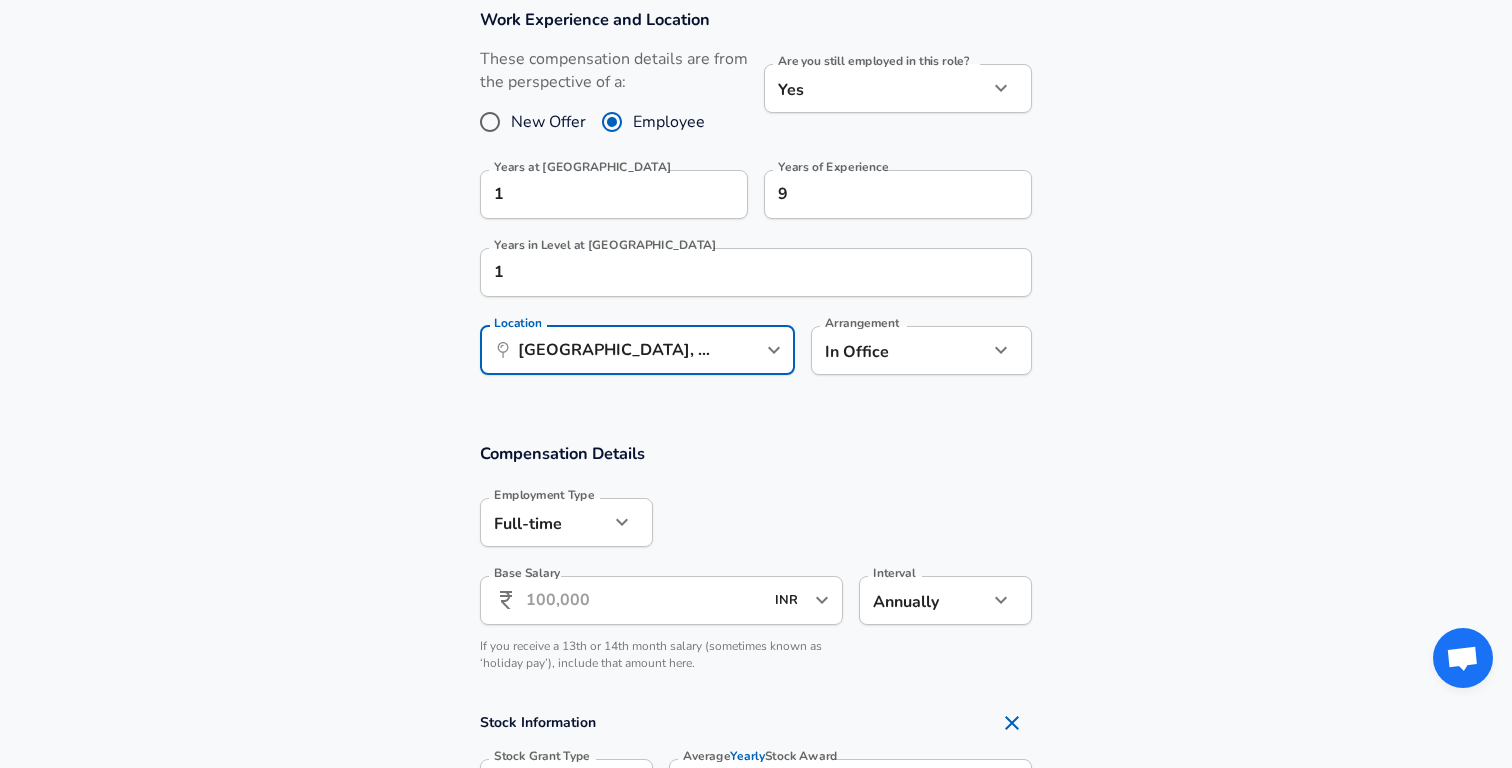 click on "Restart Add Your Salary Upload your offer letter   to verify your submission Enhance Privacy and Anonymity No Automatically hides specific fields until there are enough submissions to safely display the full details.   More Details Based on your submission and the data points that we have already collected, we will automatically hide and anonymize specific fields if there aren't enough data points to remain sufficiently anonymous. Company & Title Information   Enter the company you received your offer from Company Epam Company   Select the title that closest resembles your official title. This should be similar to the title that was present on your offer letter. Title Software Engineer Title   Select a job family that best fits your role. If you can't find one, select 'Other' to enter a custom job family Job Family Software Engineer Job Family   Select a Specialization that best fits your role. If you can't find one, select 'Other' to enter a custom specialization Select Specialization Select Specialization" at bounding box center (756, -519) 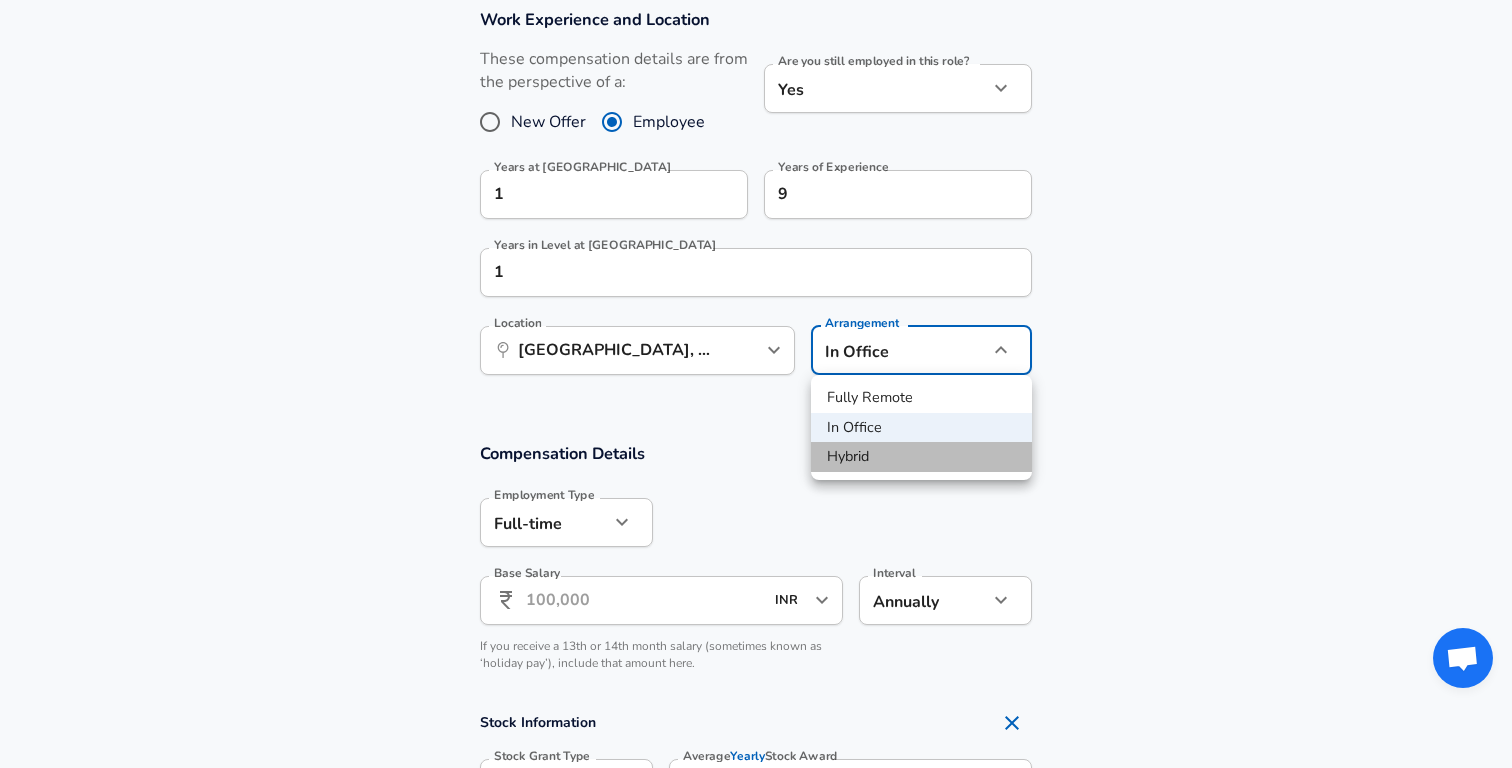 click on "Hybrid" at bounding box center (921, 457) 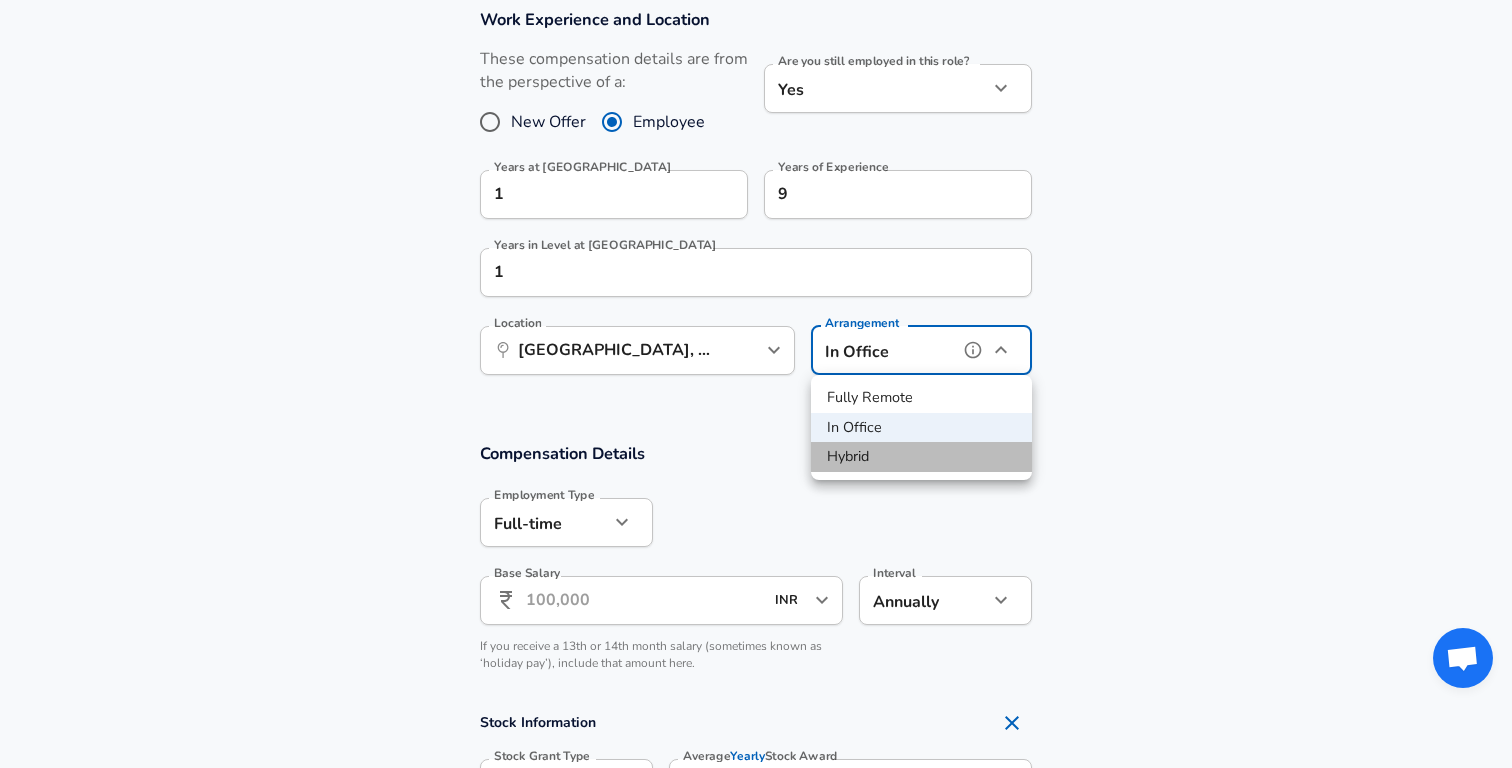 type on "hybrid" 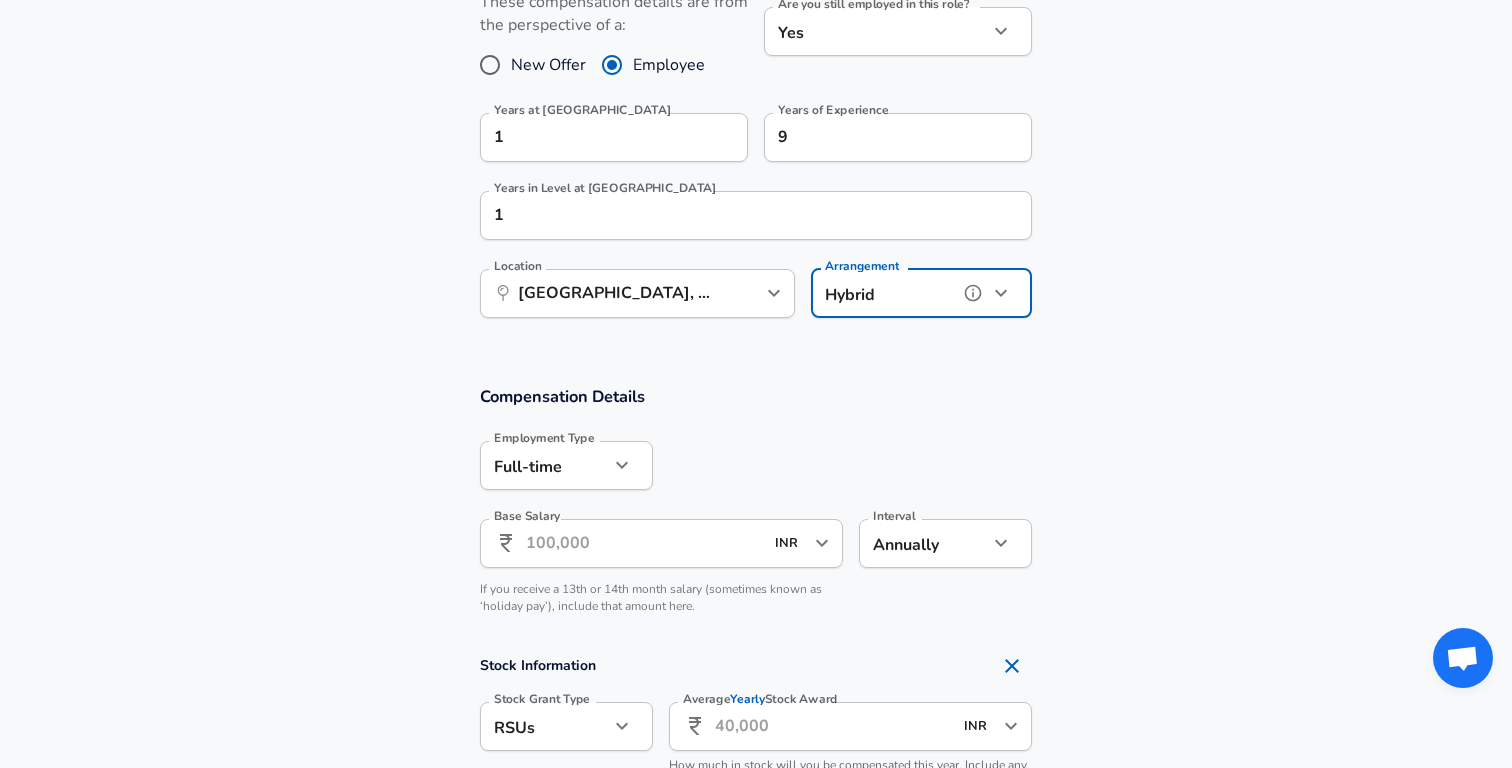 scroll, scrollTop: 1009, scrollLeft: 0, axis: vertical 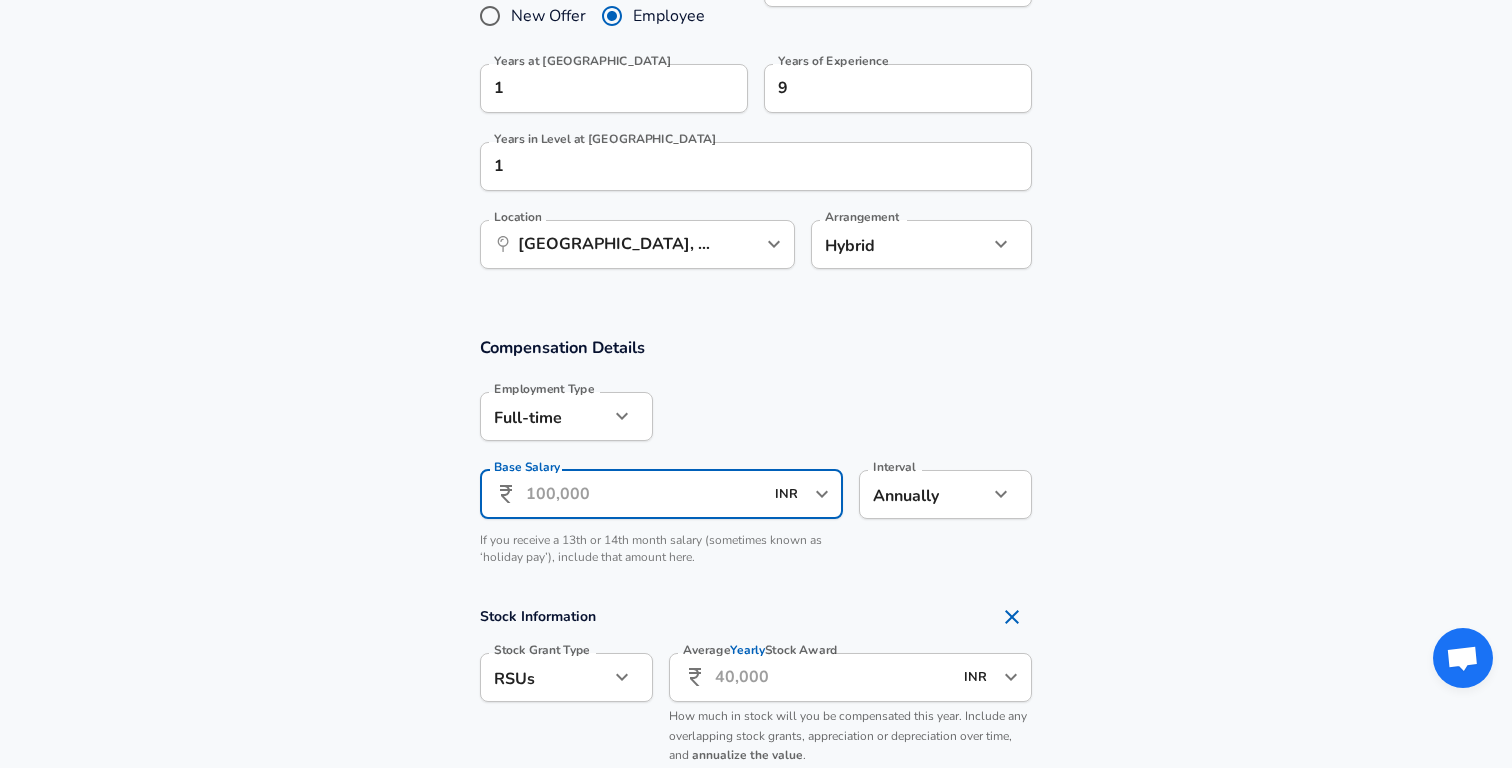 click on "Base Salary" at bounding box center (644, 494) 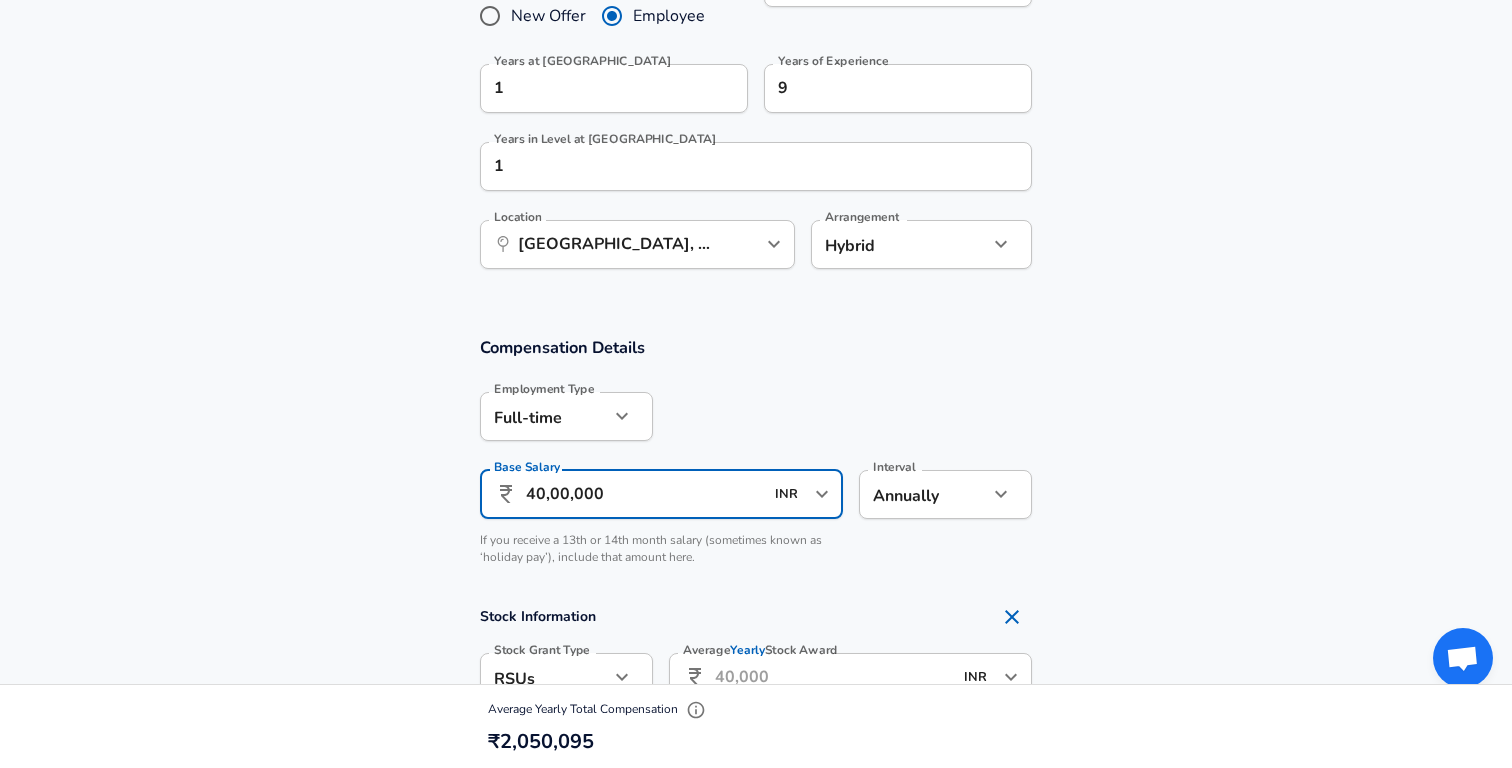 type on "40,00,000" 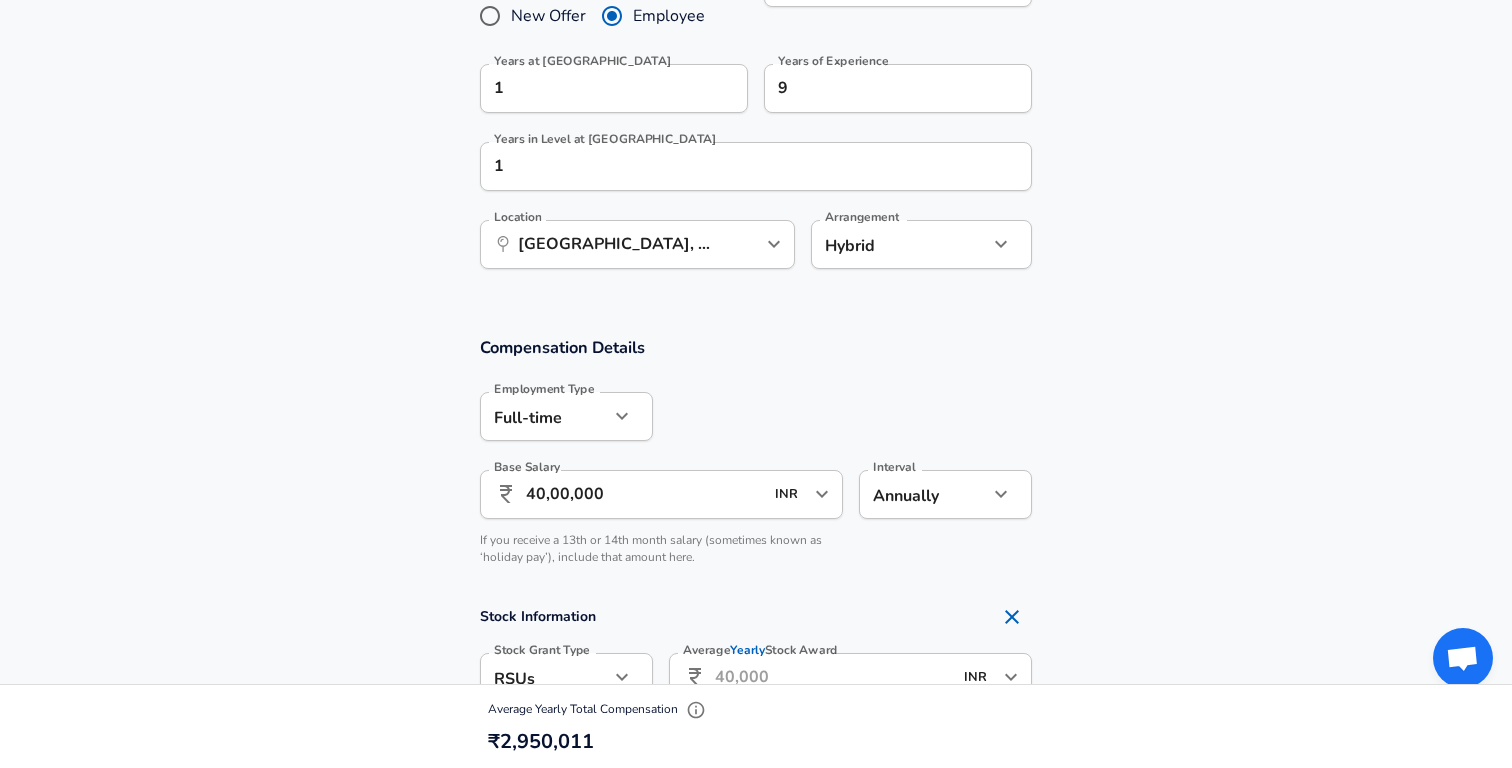 click on "Compensation Details Employment Type [DEMOGRAPHIC_DATA] full_time Employment Type Base Salary ​ 40,00,000 INR ​ Base Salary Interval Annually yearly Interval If you receive a 13th or 14th month salary (sometimes known as ‘holiday pay’), include that amount here." at bounding box center (756, 457) 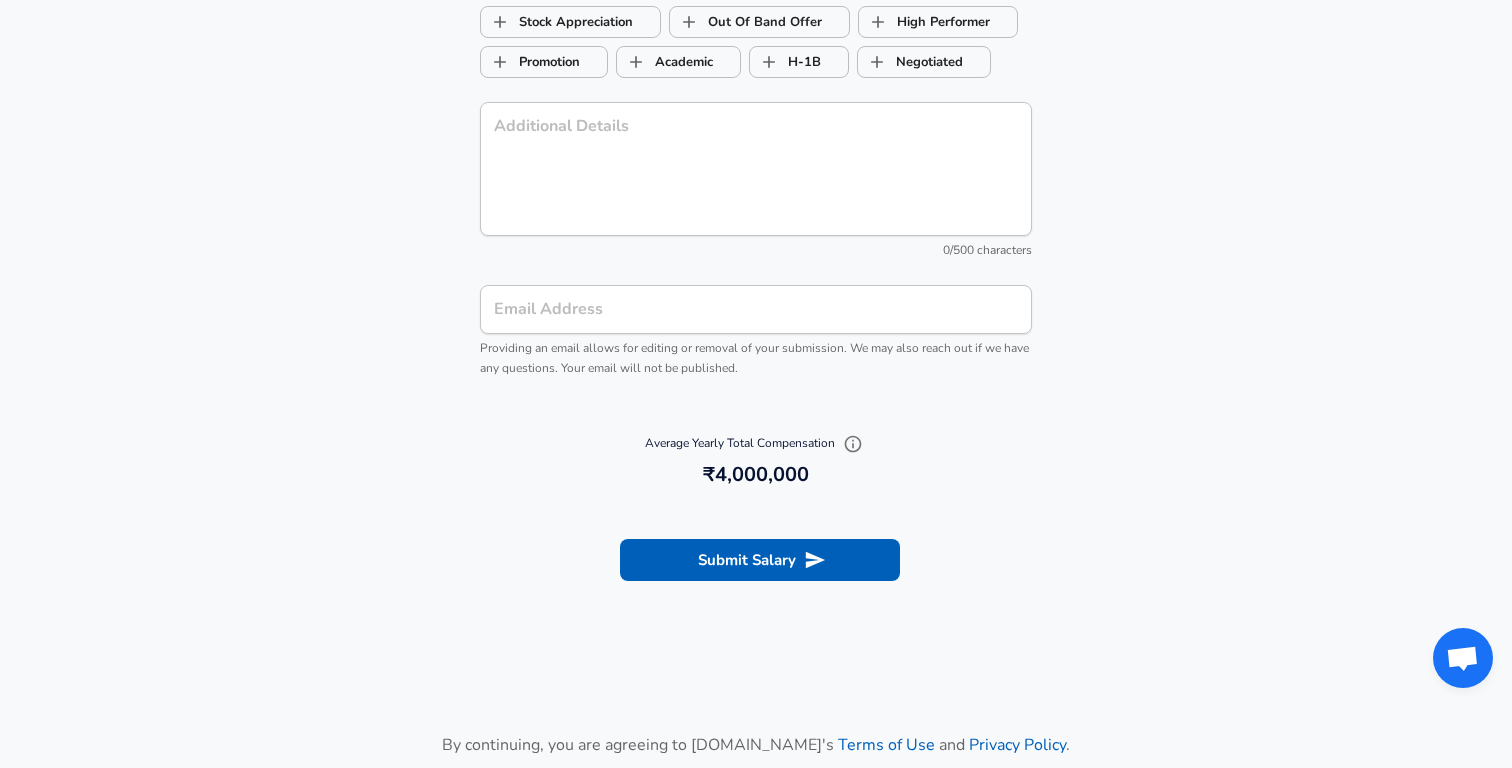 scroll, scrollTop: 2445, scrollLeft: 0, axis: vertical 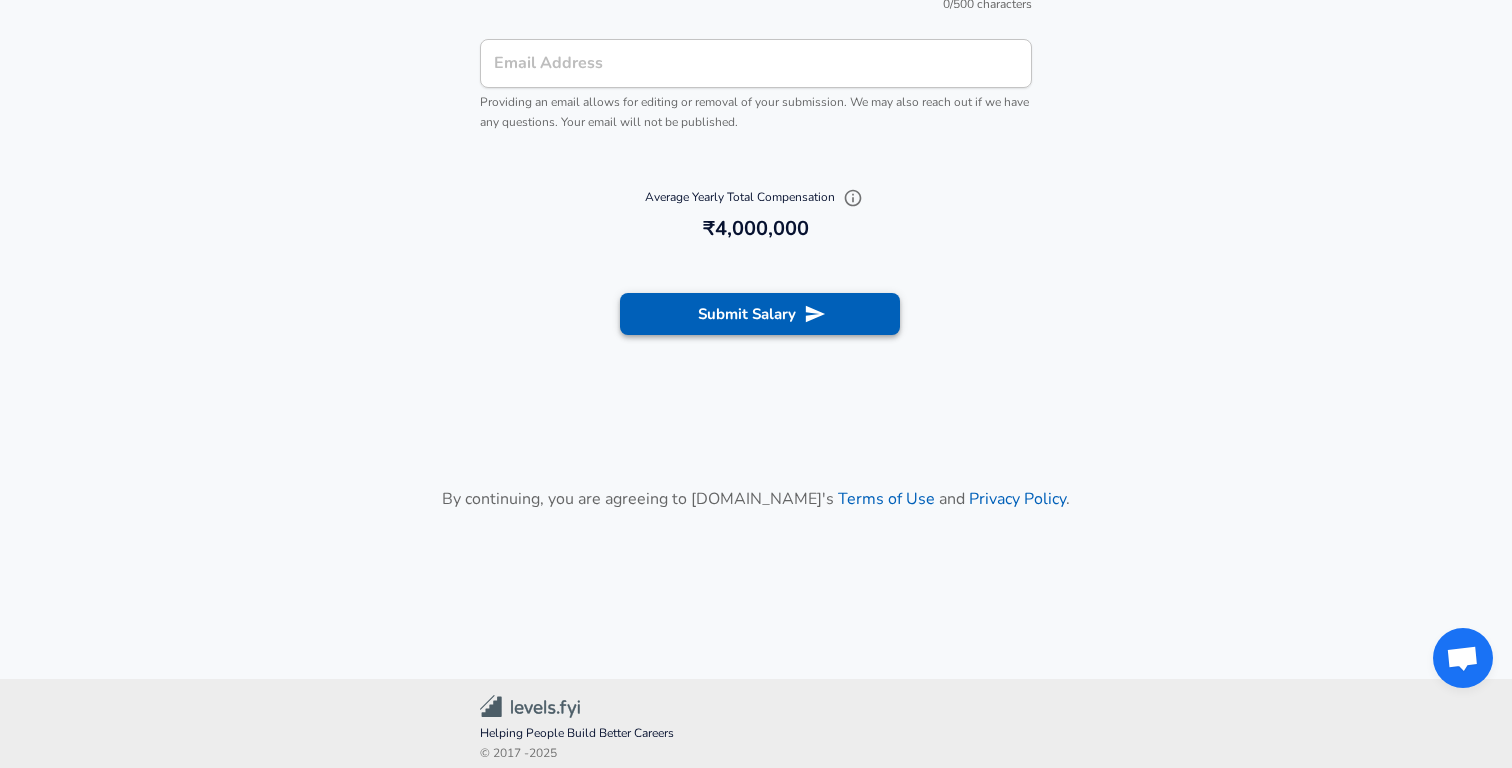click on "Submit Salary" at bounding box center (760, 314) 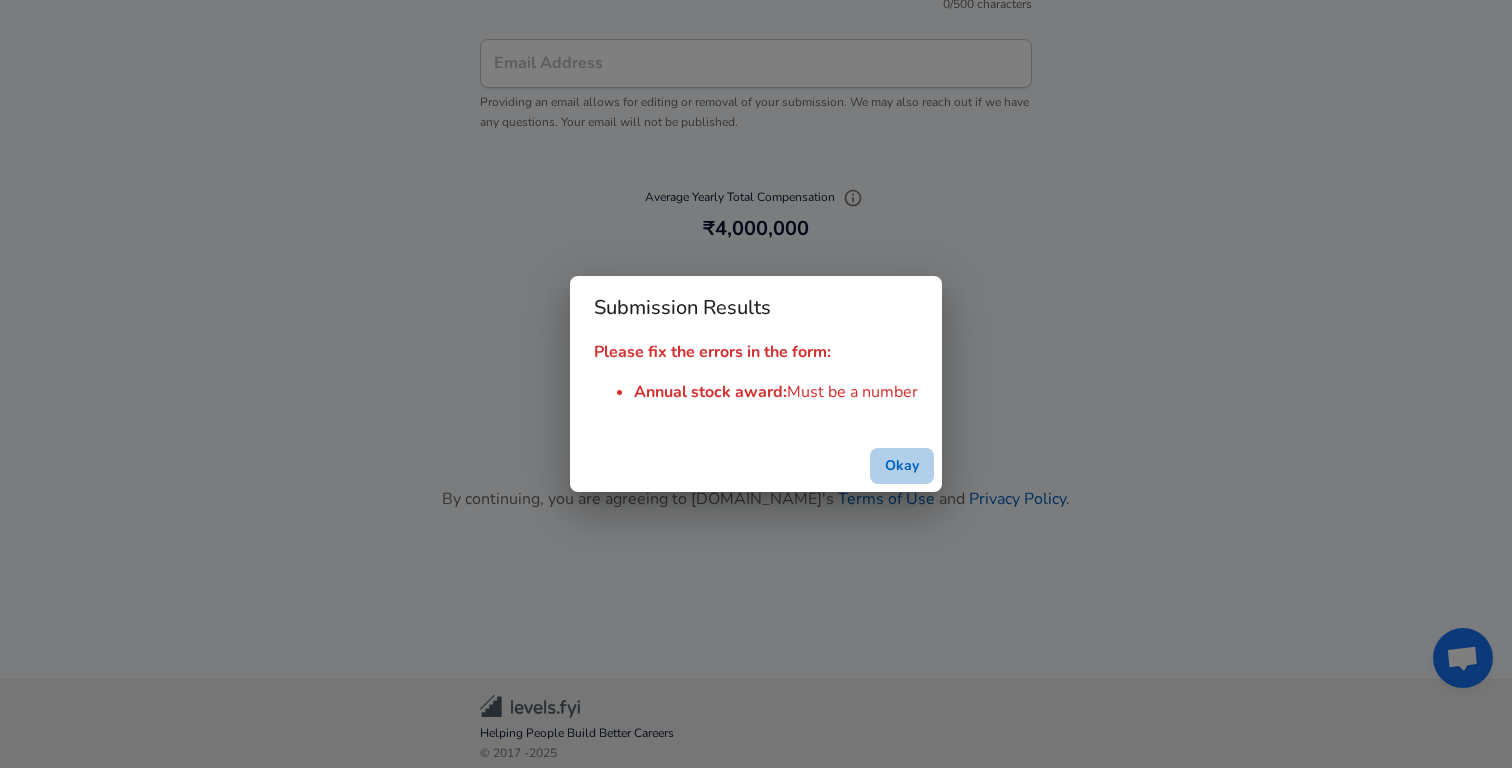 click on "Okay" at bounding box center [902, 466] 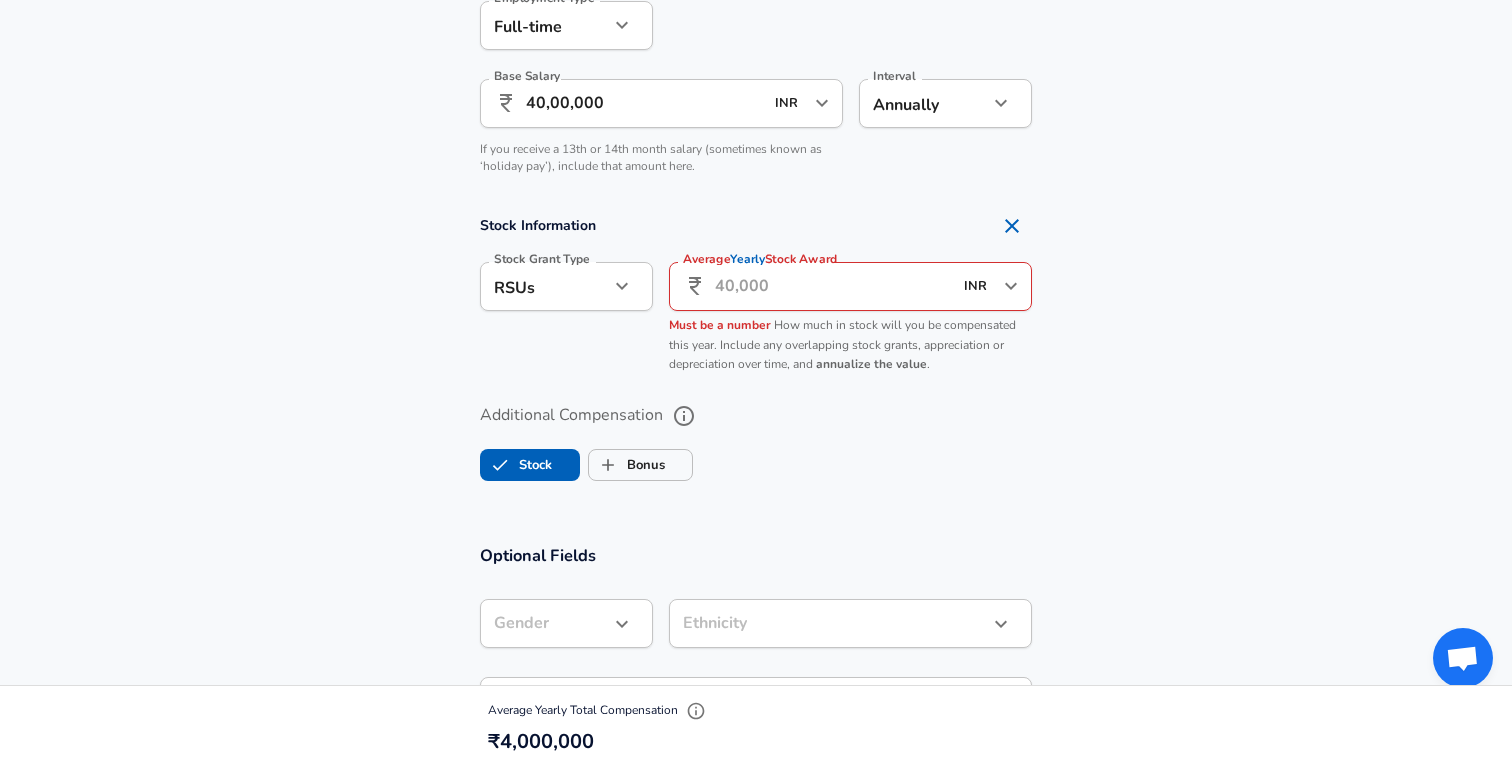 scroll, scrollTop: 1356, scrollLeft: 0, axis: vertical 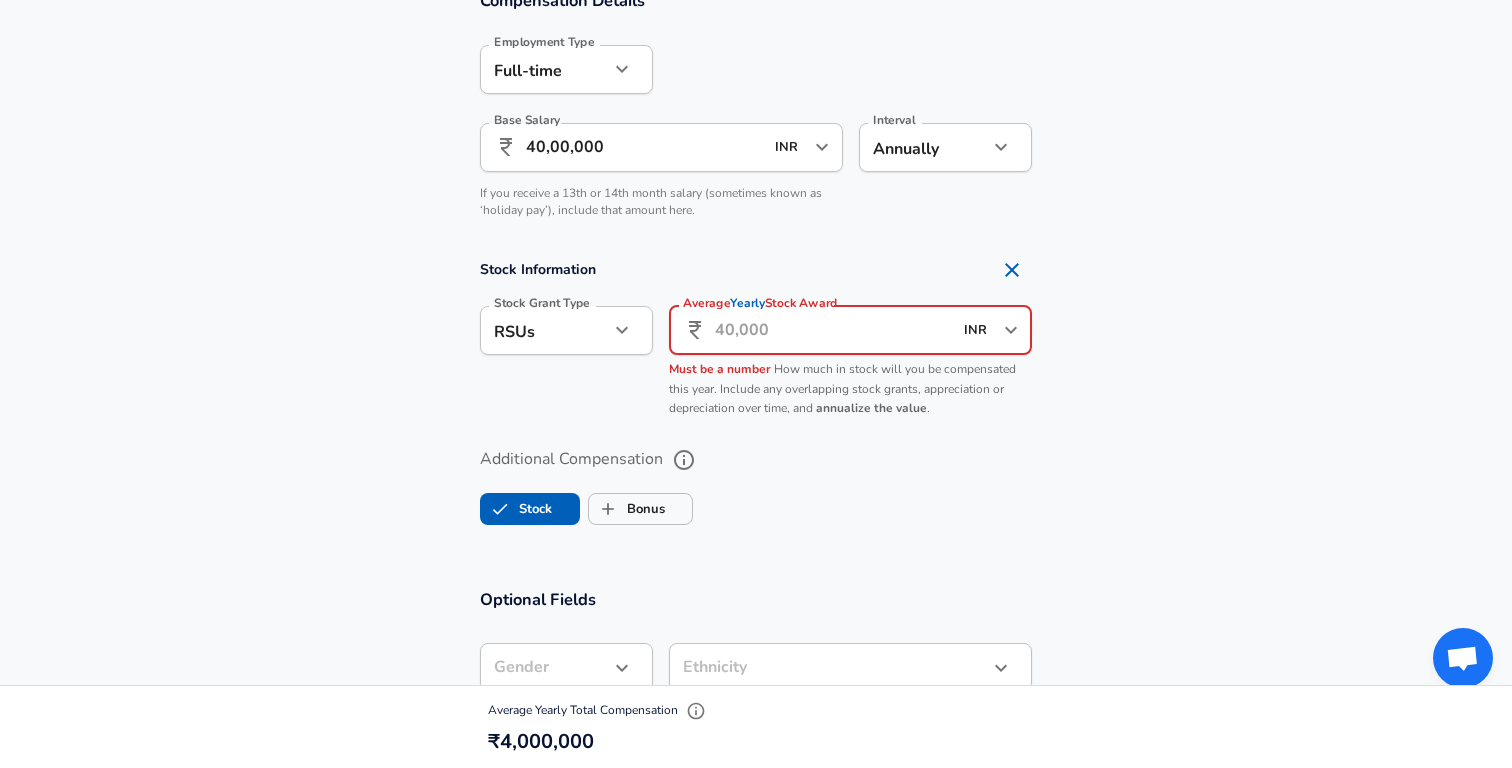 click on "Average  Yearly  Stock Award" at bounding box center (833, 330) 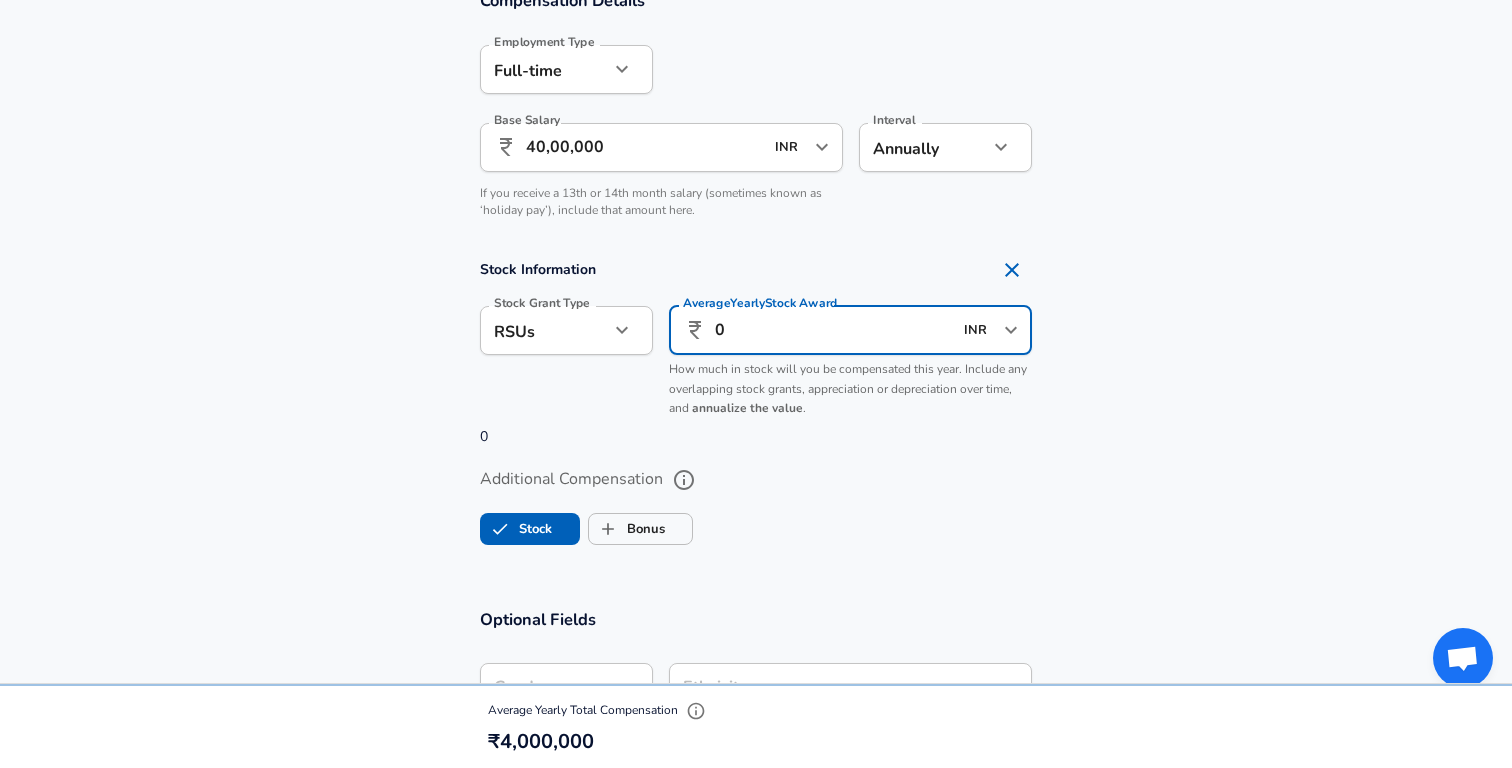 type on "0" 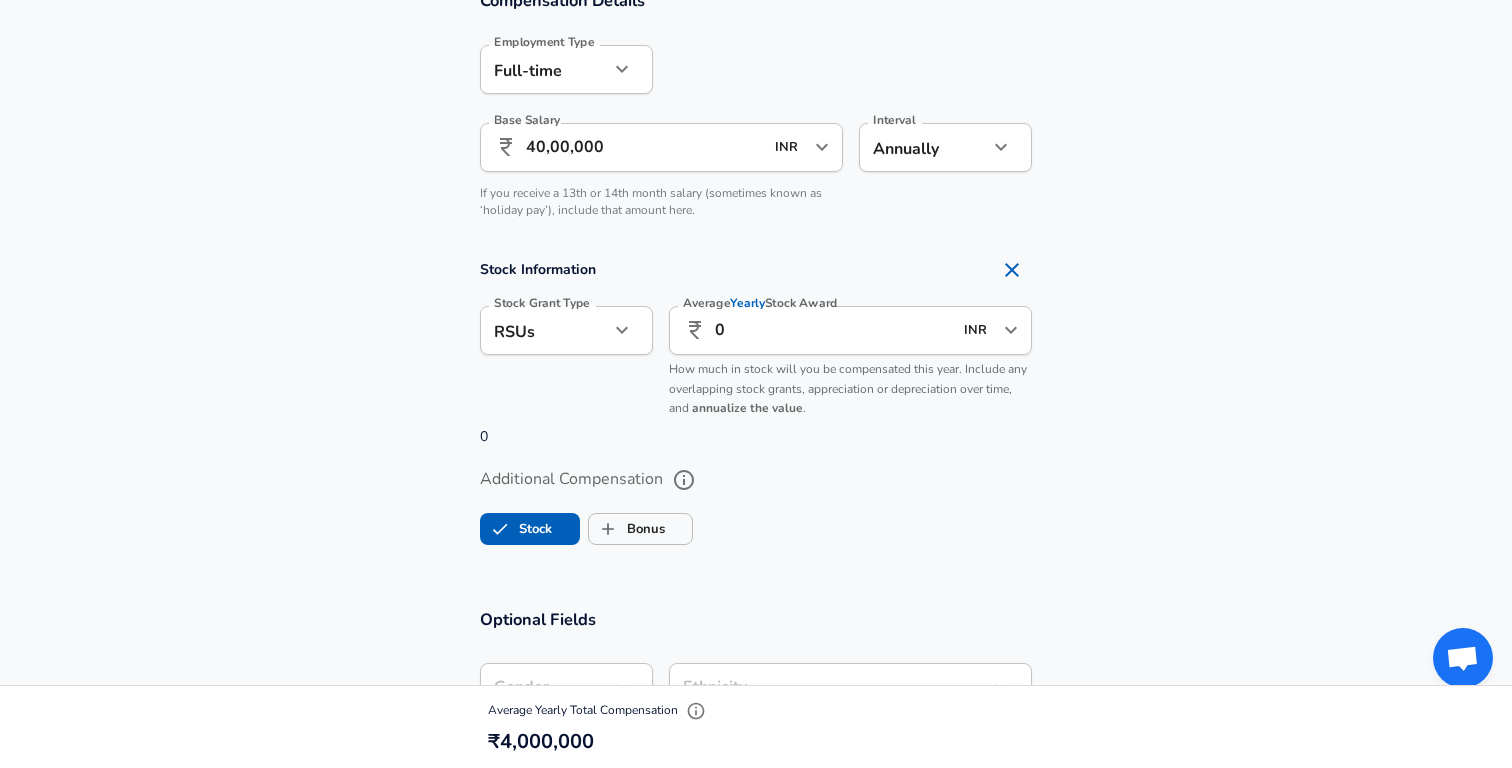 click on "RSUs stock Stock Grant Type" at bounding box center (566, 330) 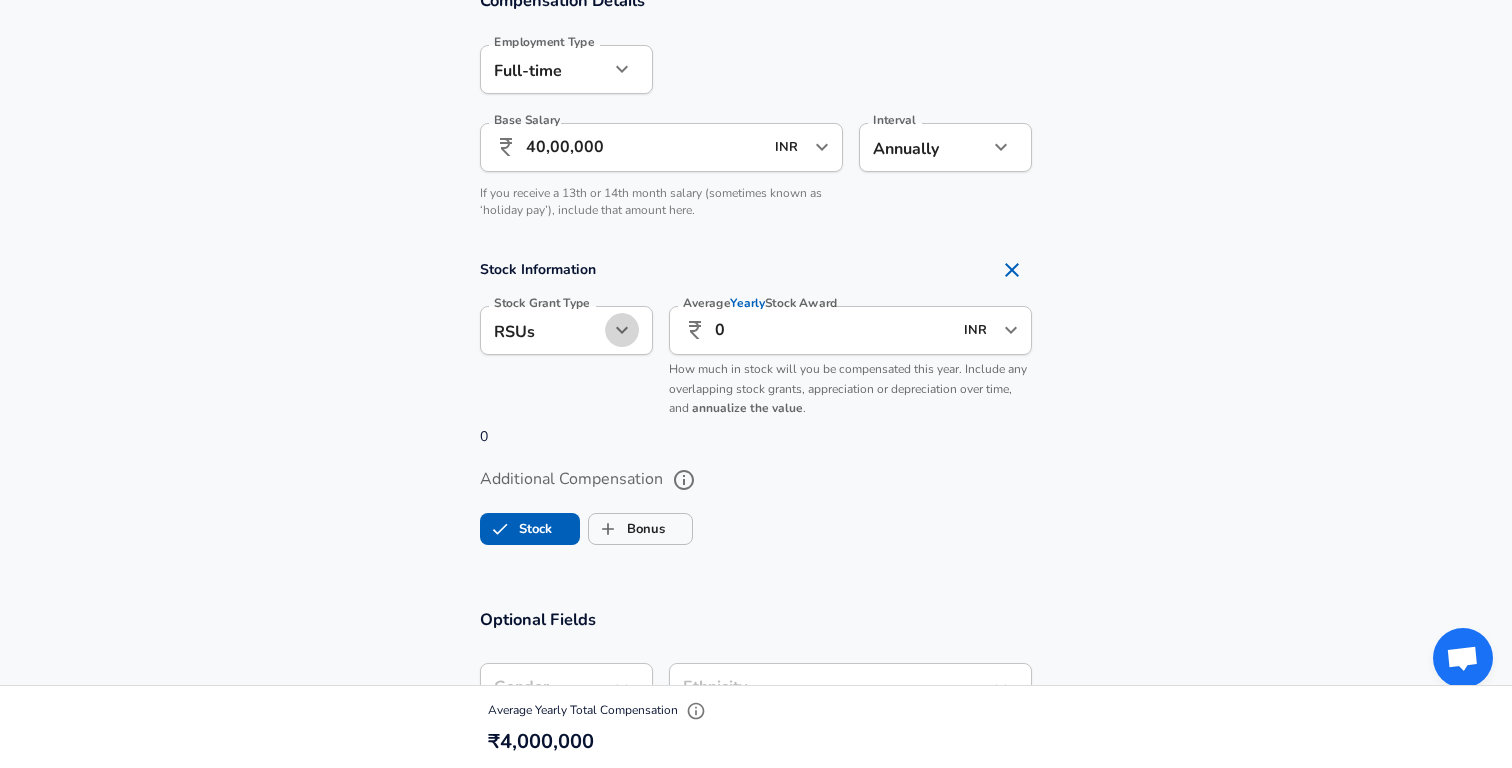 click 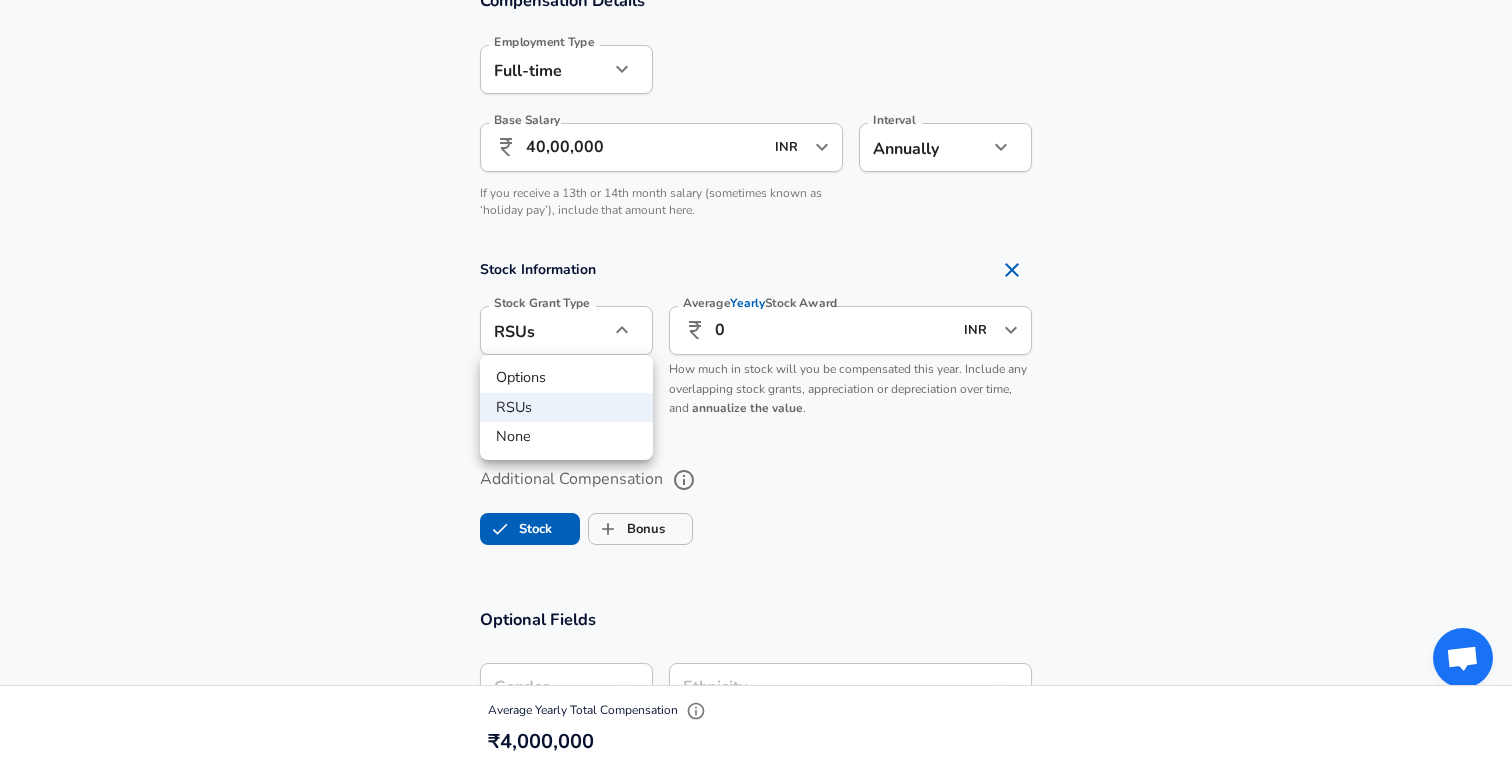 click on "None" at bounding box center (566, 437) 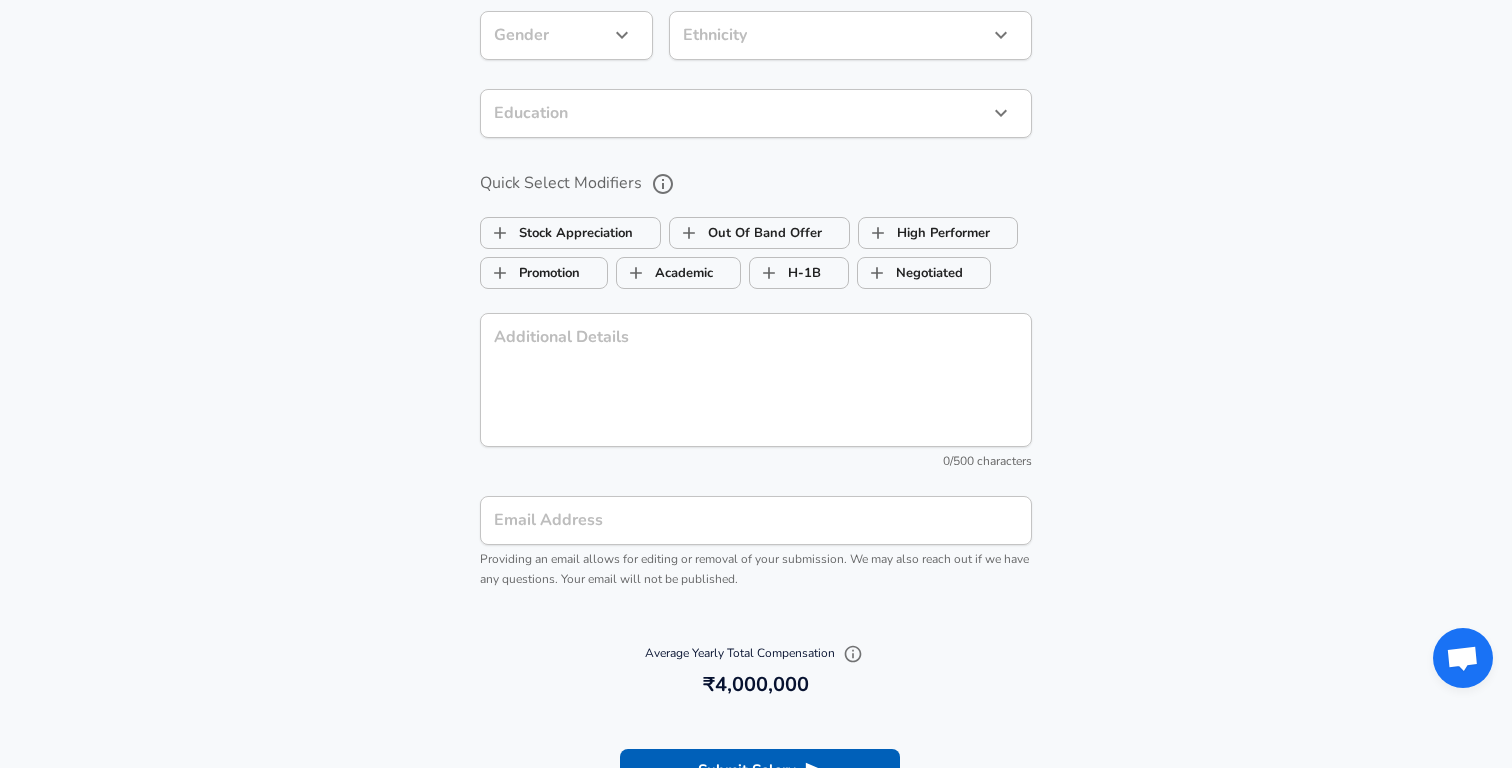 scroll, scrollTop: 1955, scrollLeft: 0, axis: vertical 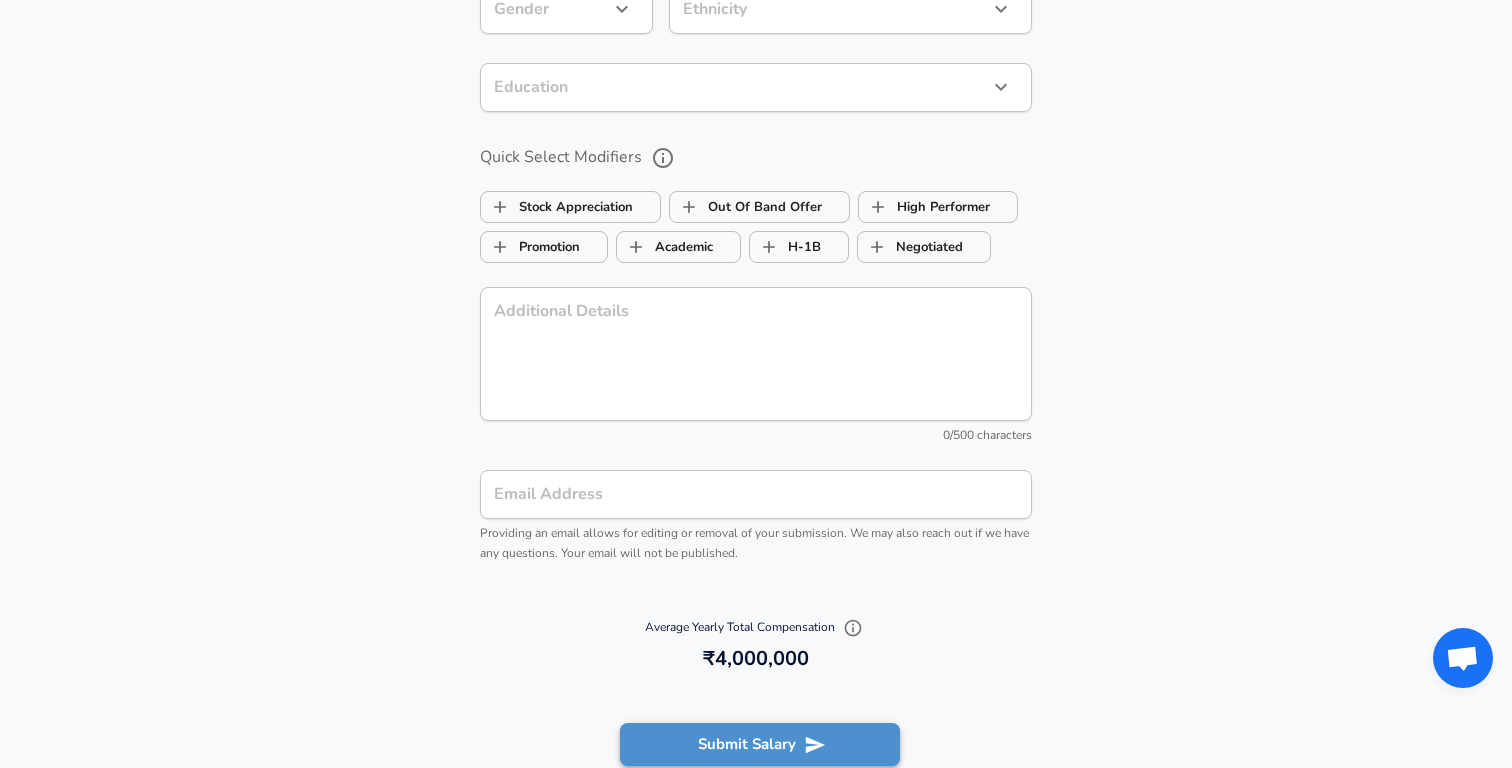 click on "Submit Salary" at bounding box center [760, 744] 